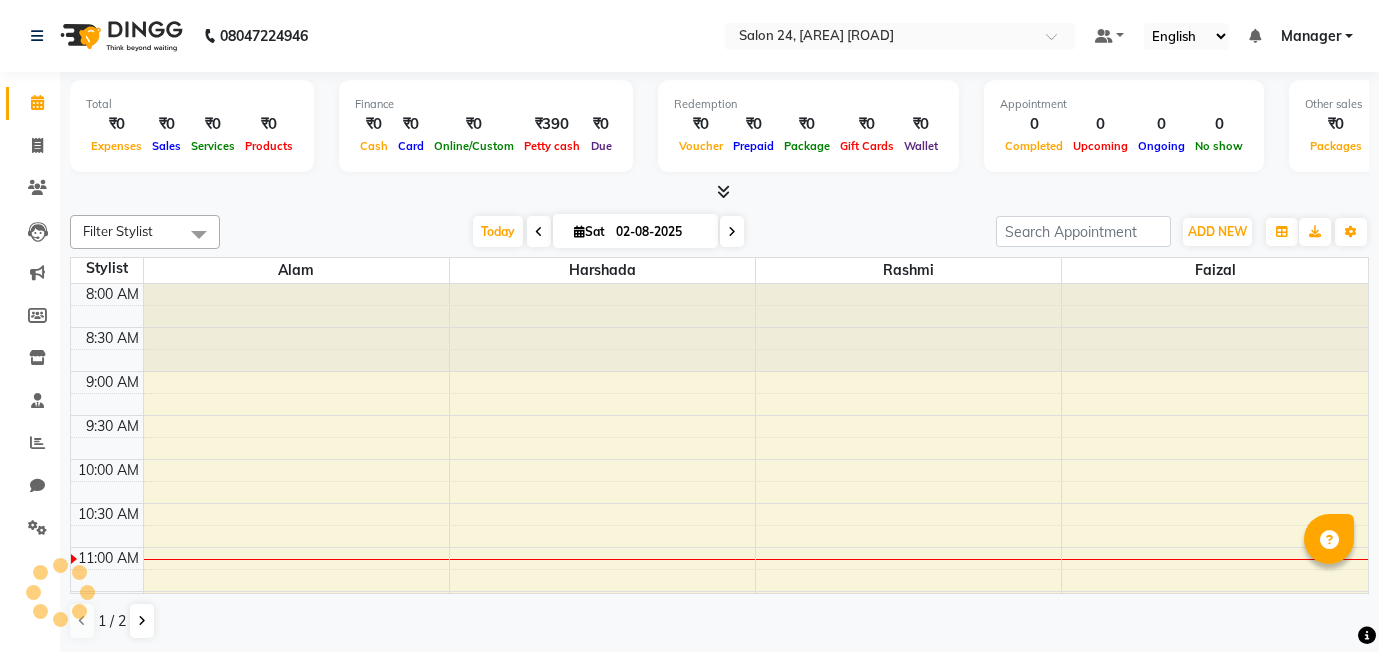 scroll, scrollTop: 0, scrollLeft: 0, axis: both 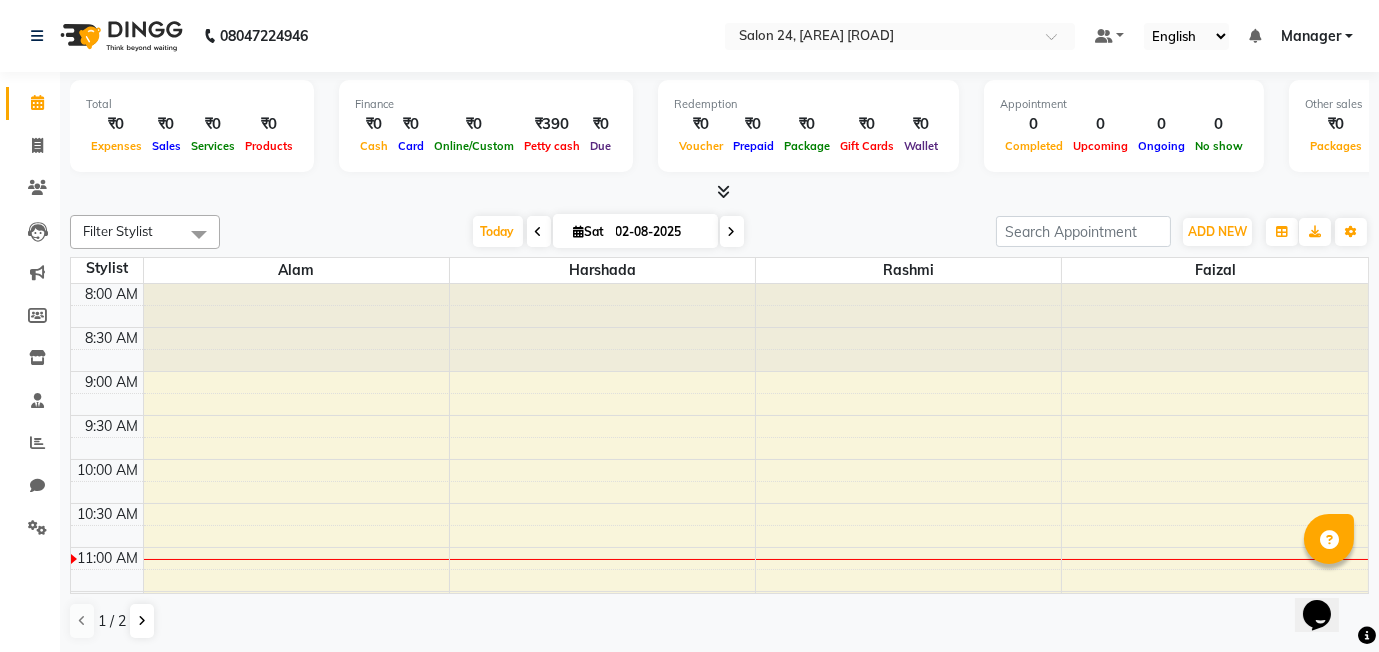 click at bounding box center (296, 327) 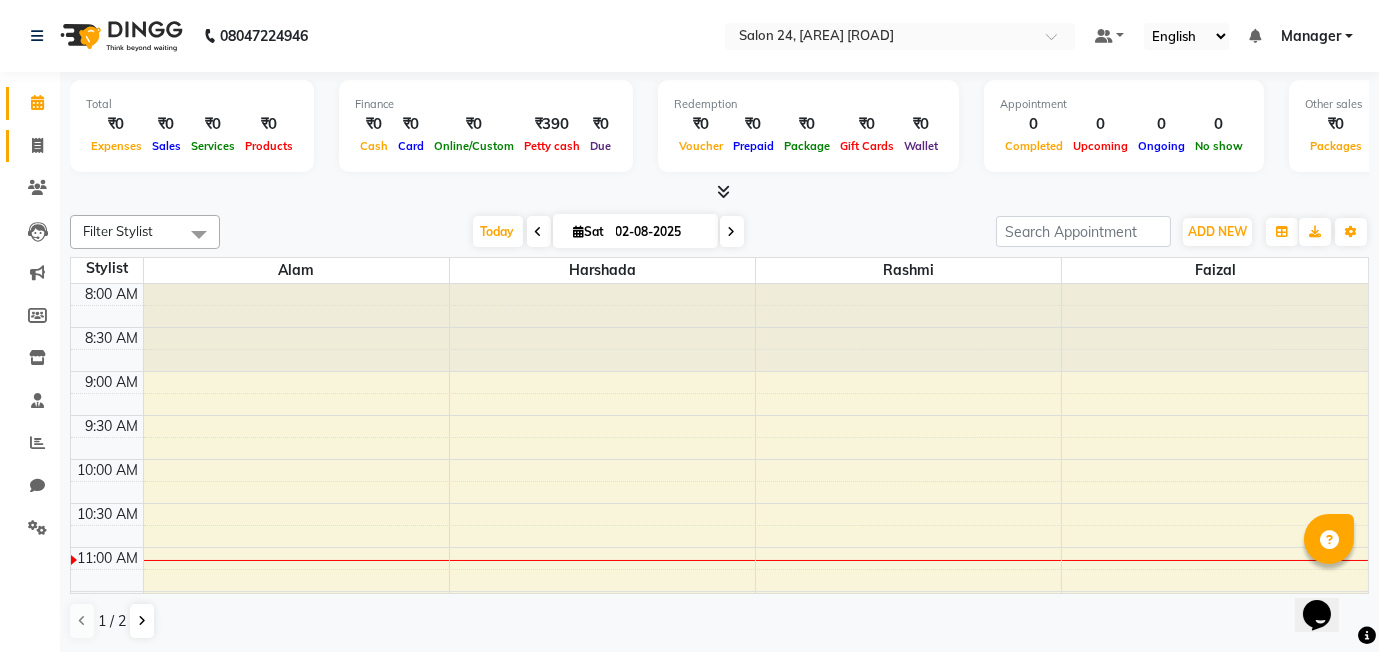 click 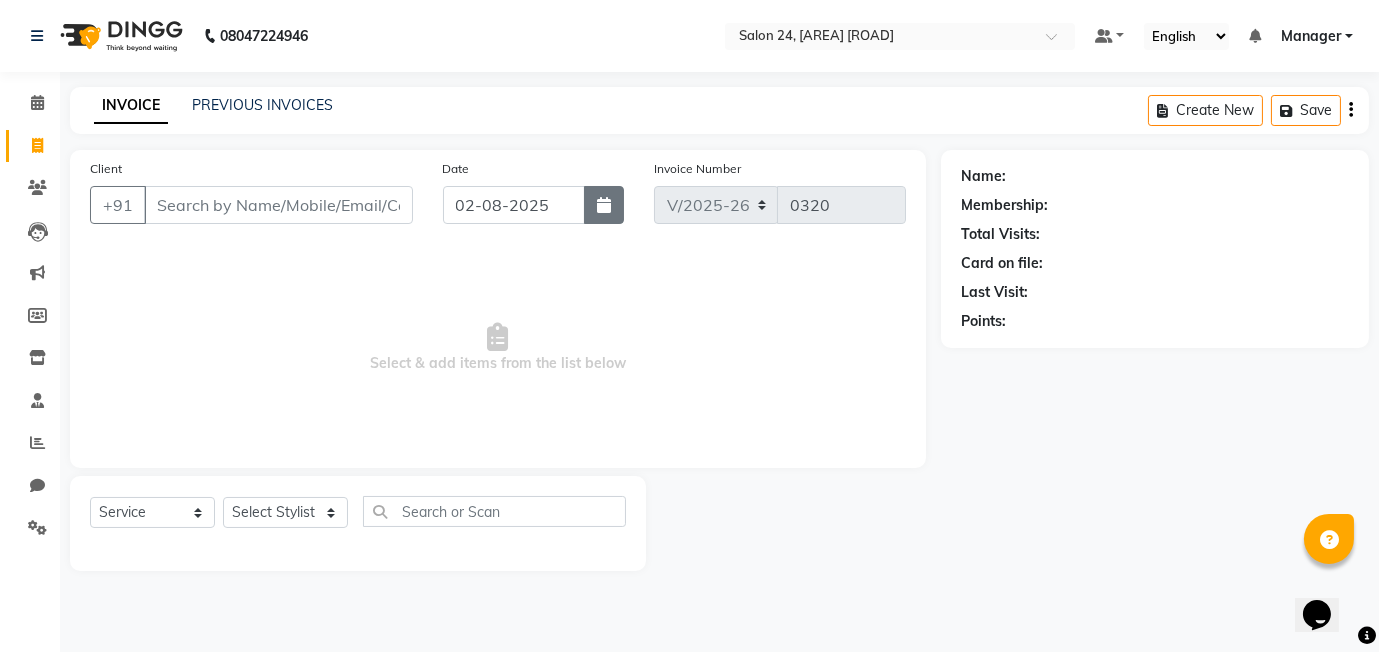 click 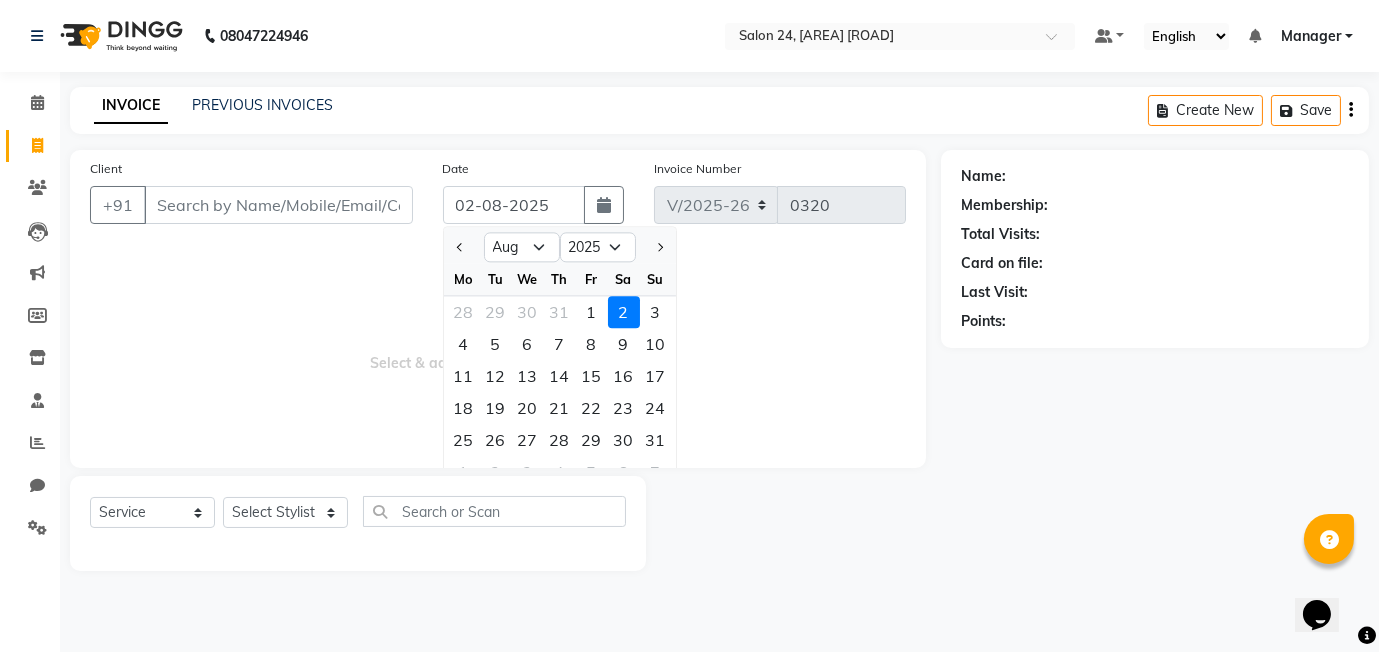 click on "INVOICE PREVIOUS INVOICES Create New   Save" 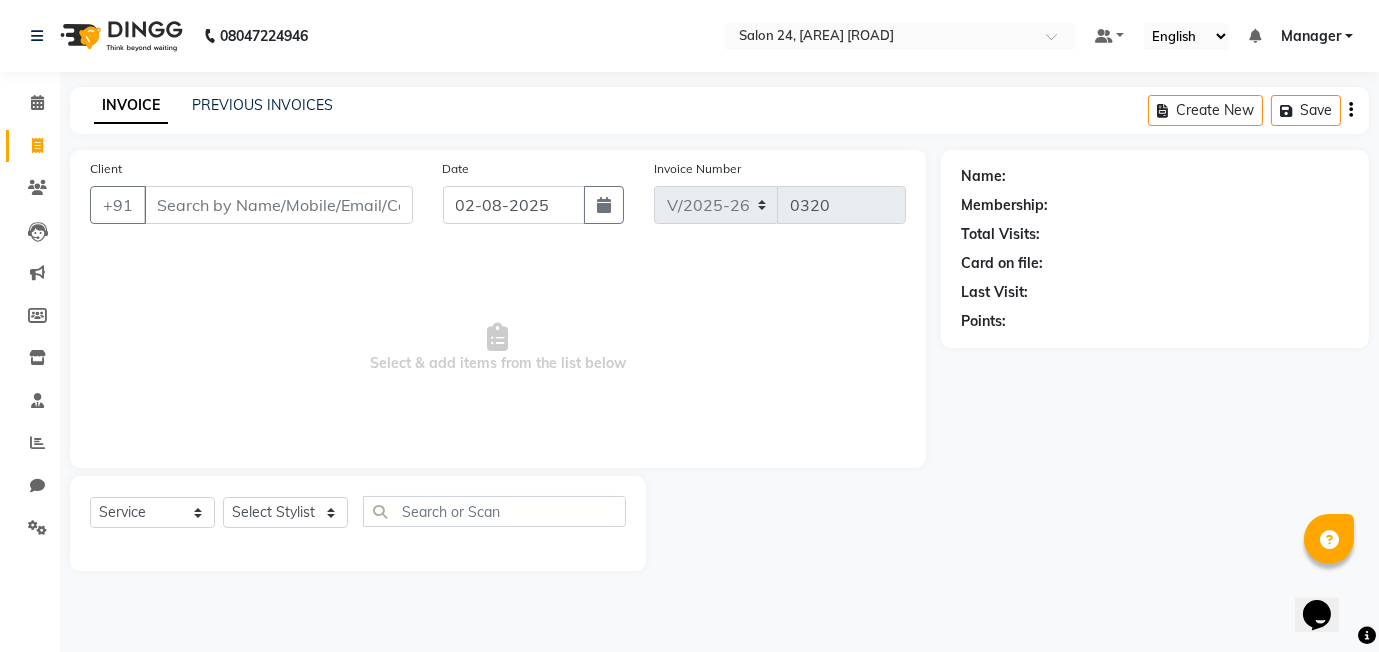 click on "PREVIOUS INVOICES" 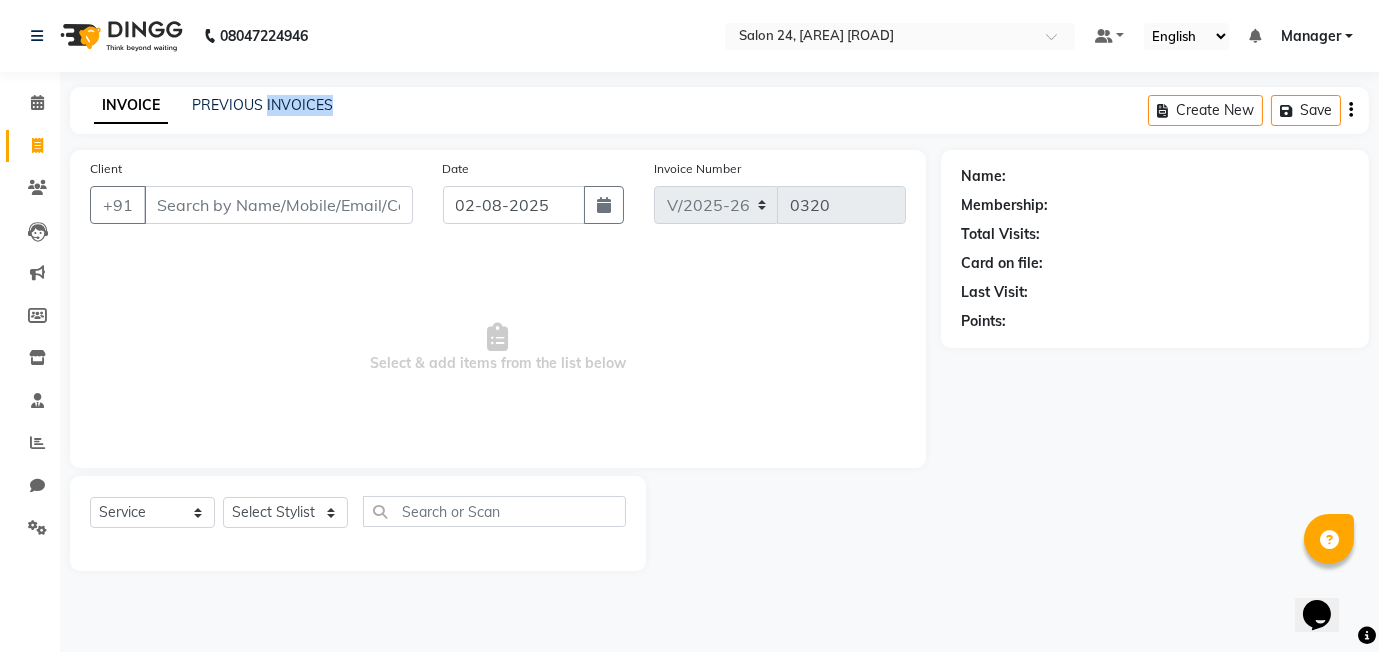 click on "PREVIOUS INVOICES" 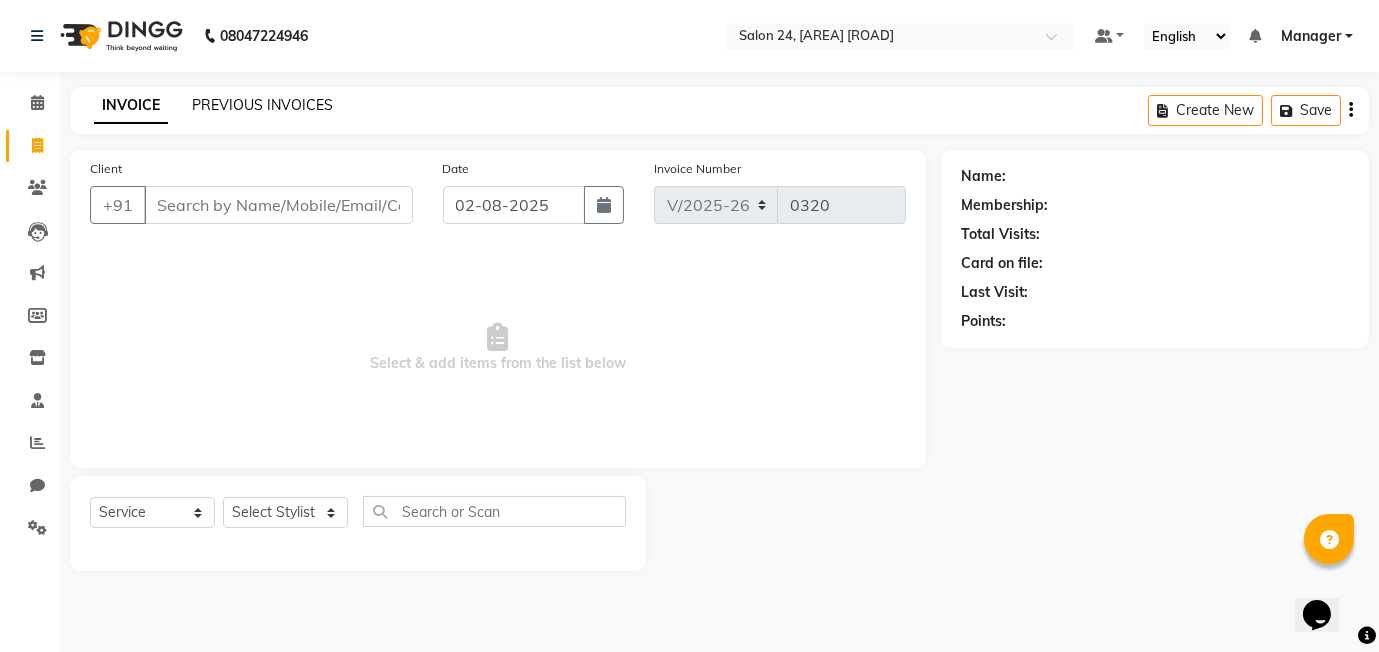 click on "PREVIOUS INVOICES" 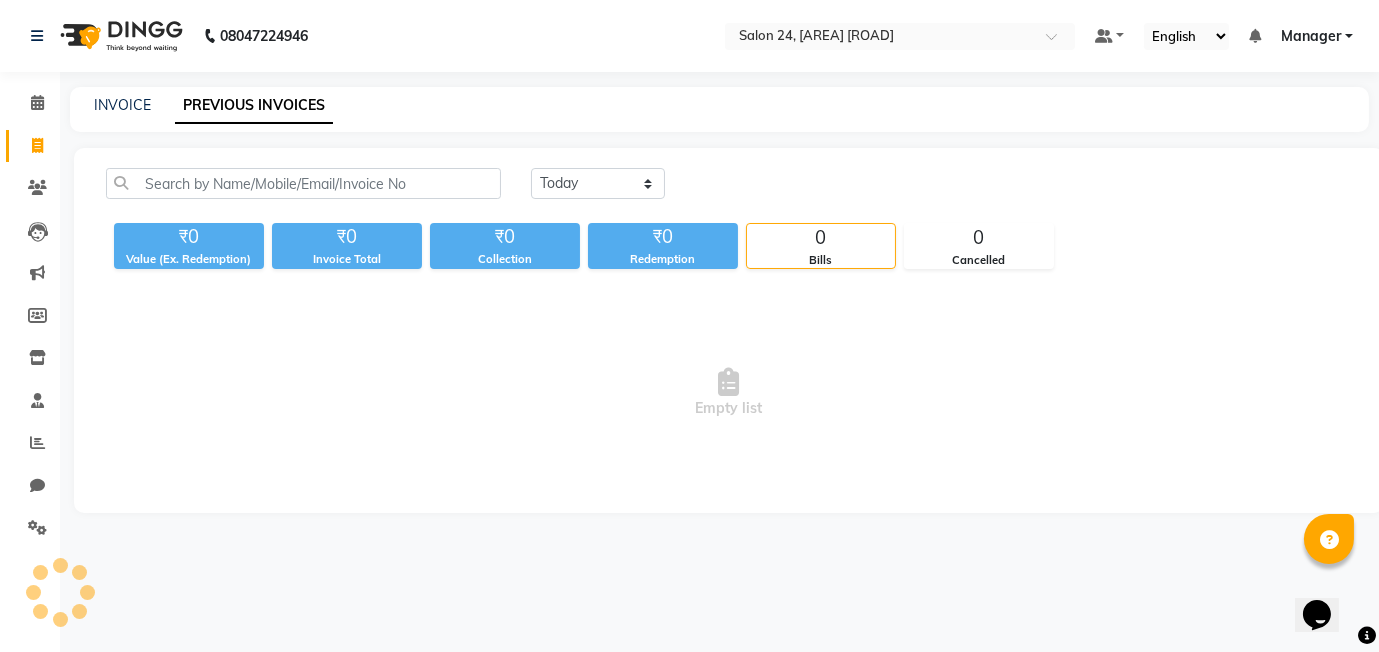 click on "PREVIOUS INVOICES" 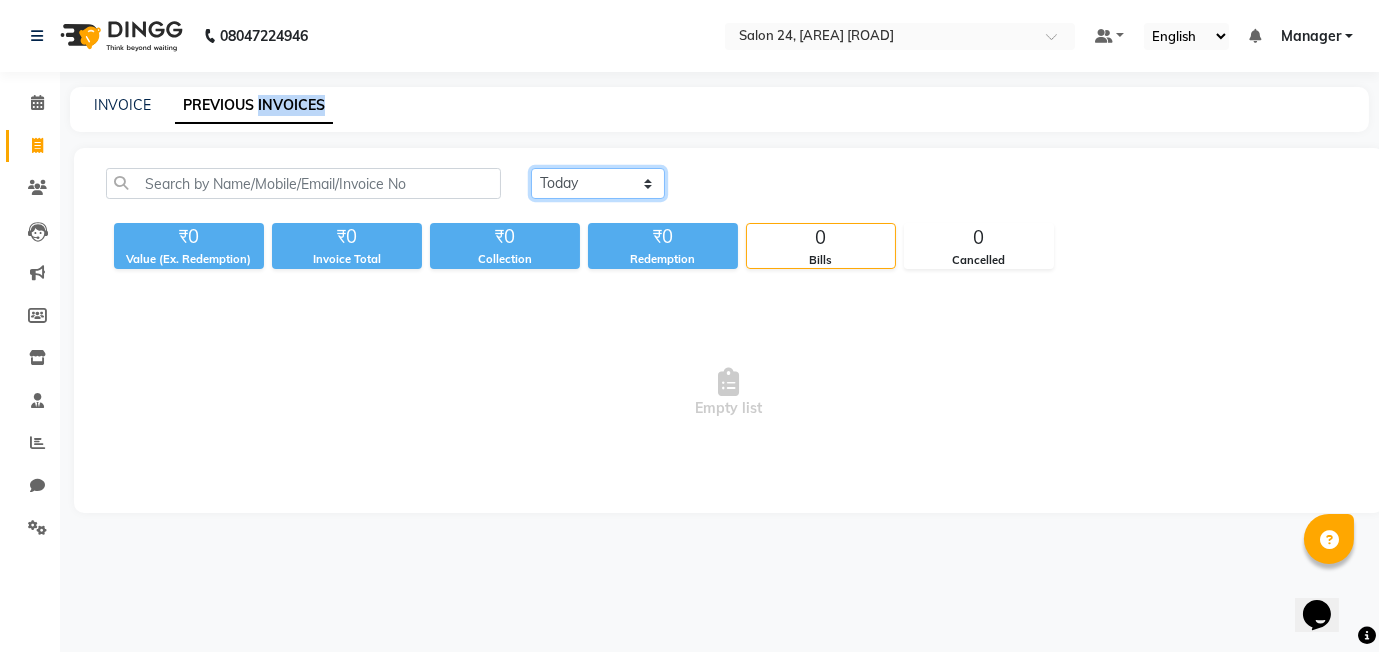 click on "Today Yesterday Custom Range" 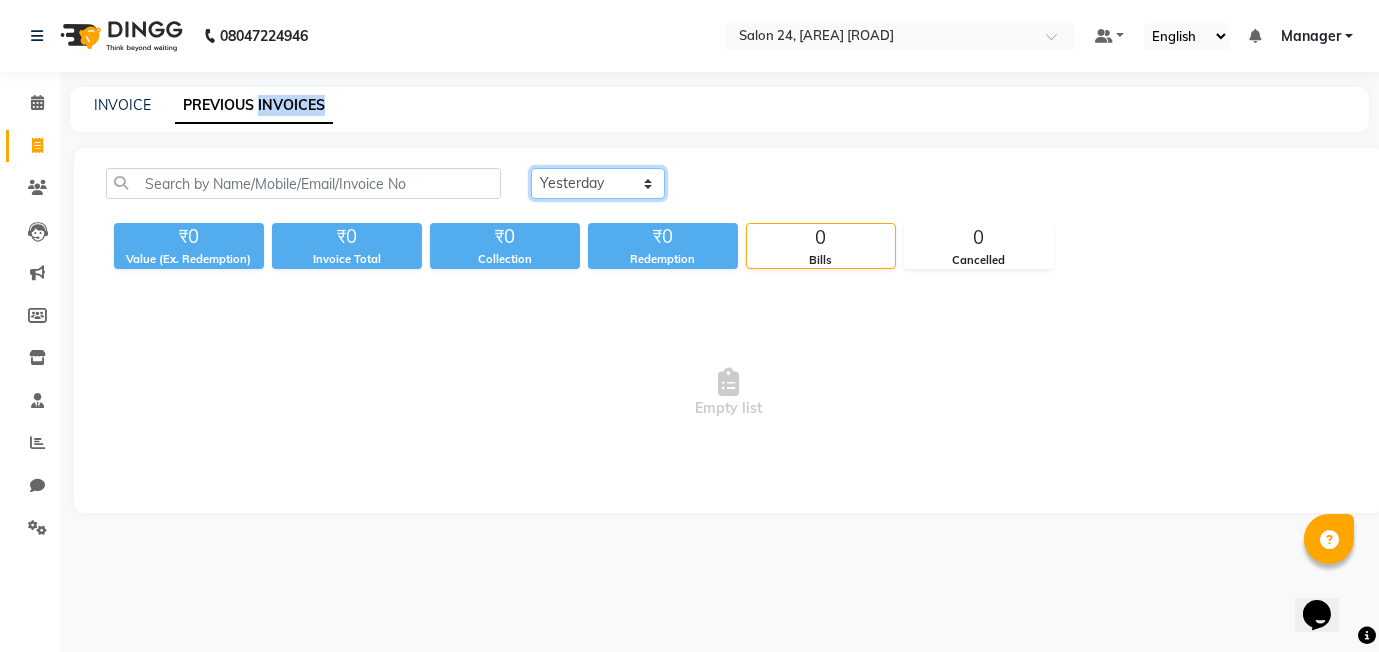 click on "Today Yesterday Custom Range" 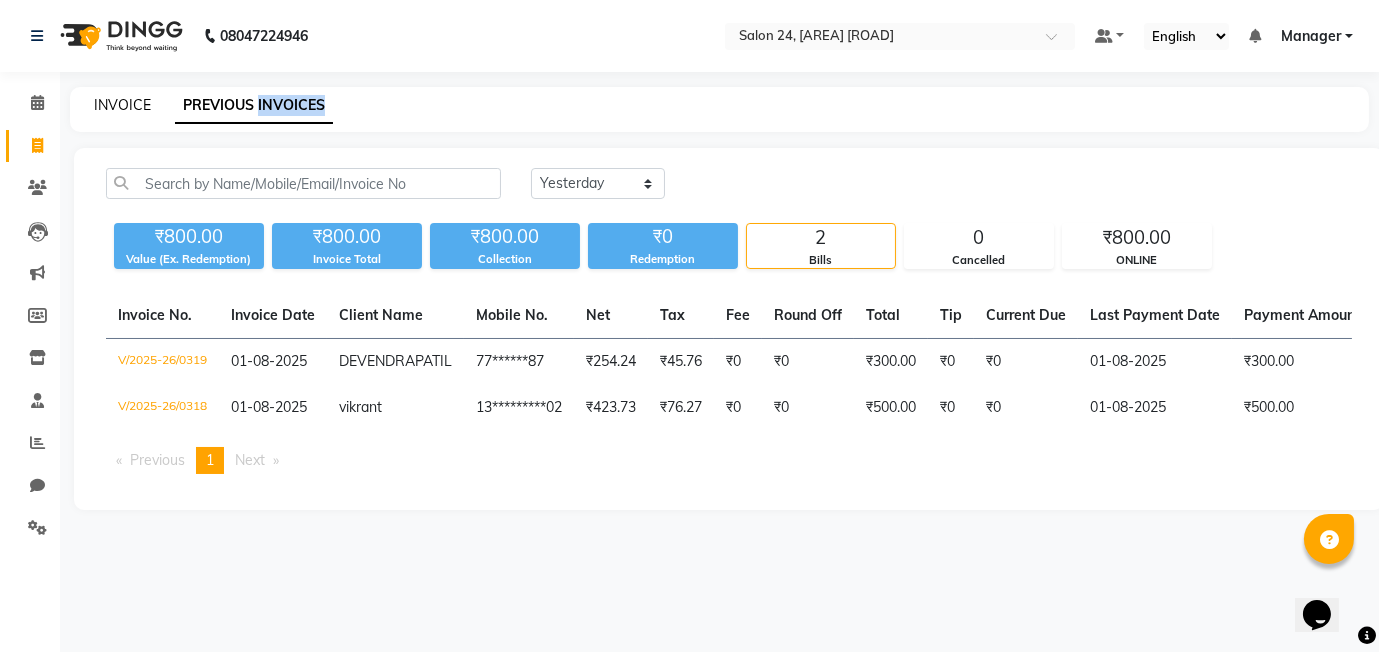 click on "INVOICE" 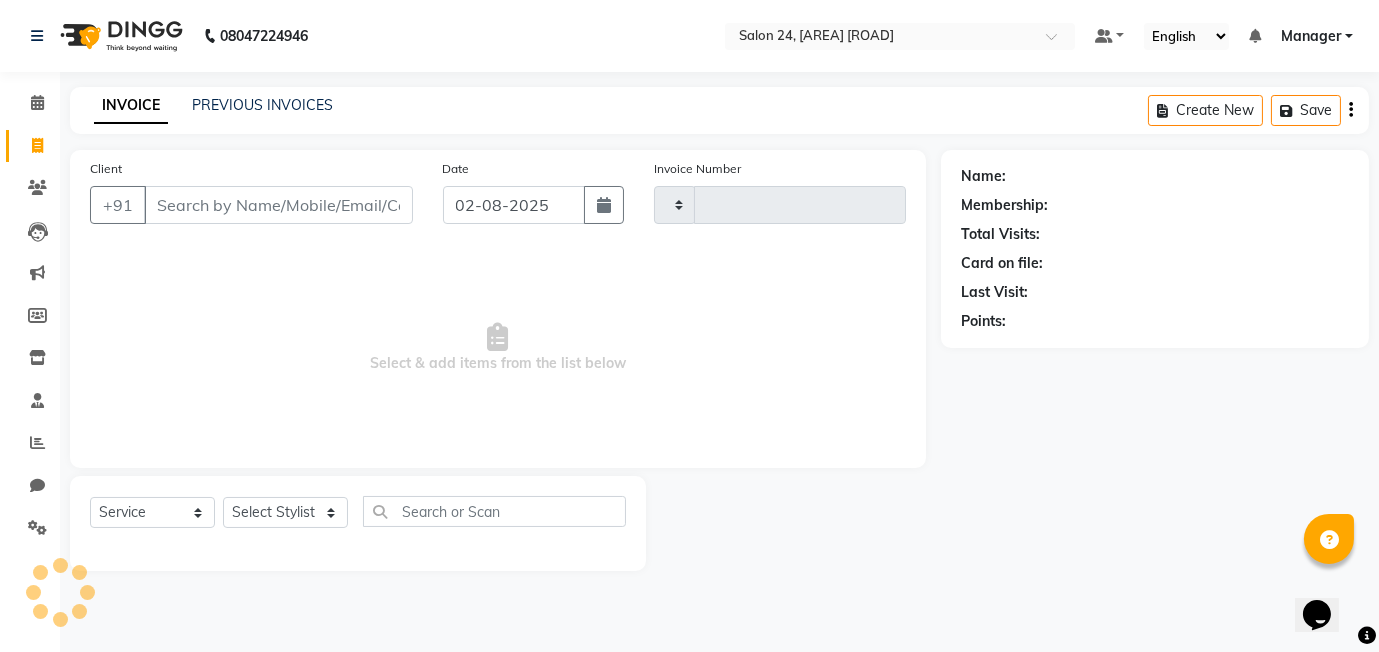 type on "0320" 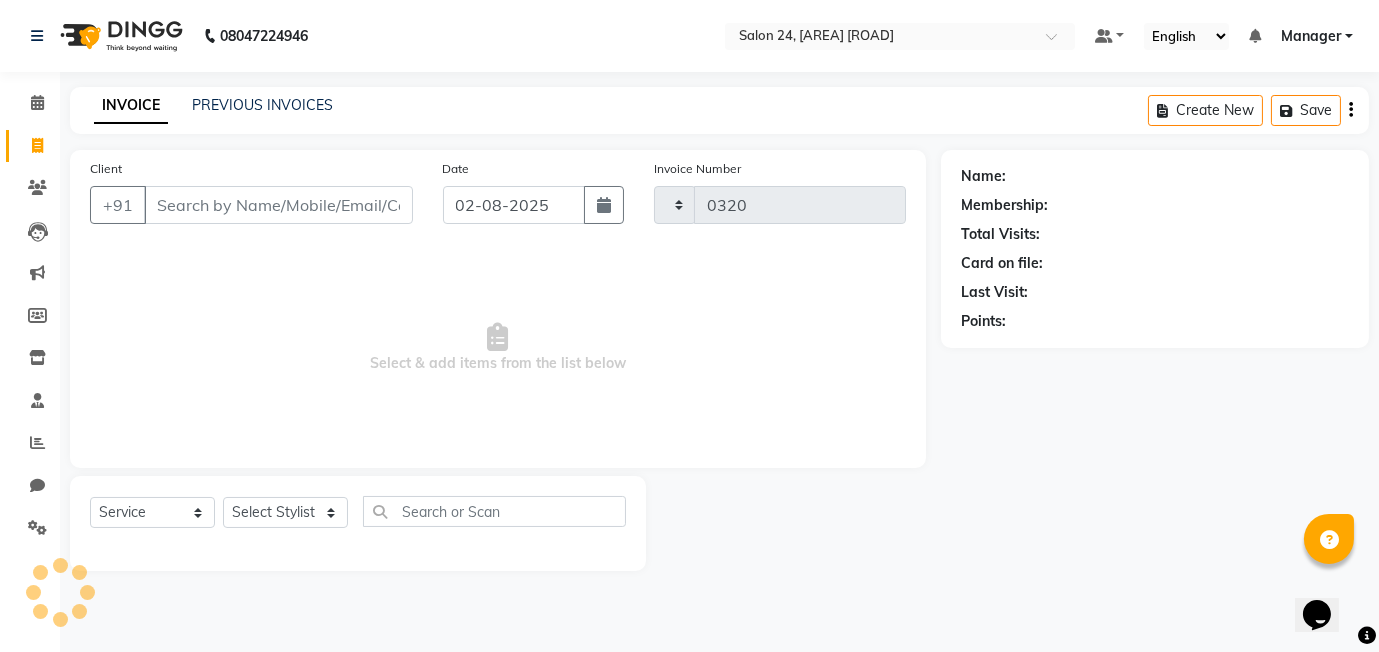 select on "8448" 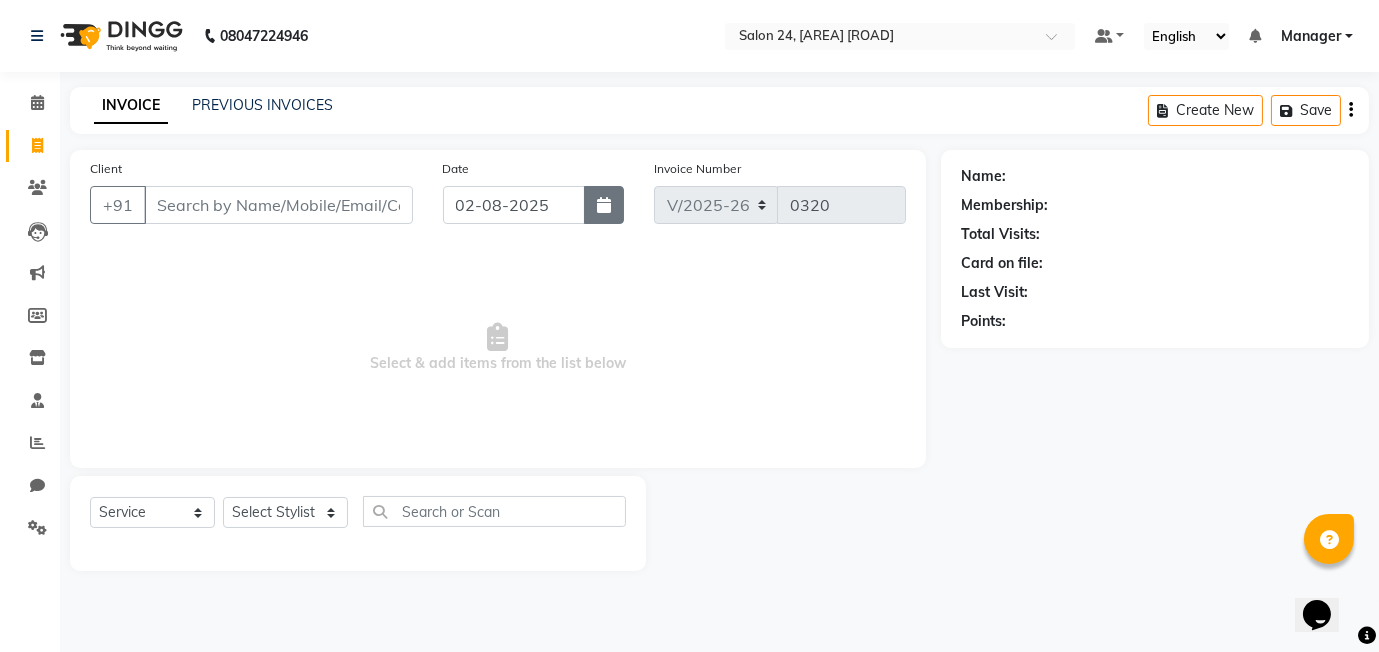 click 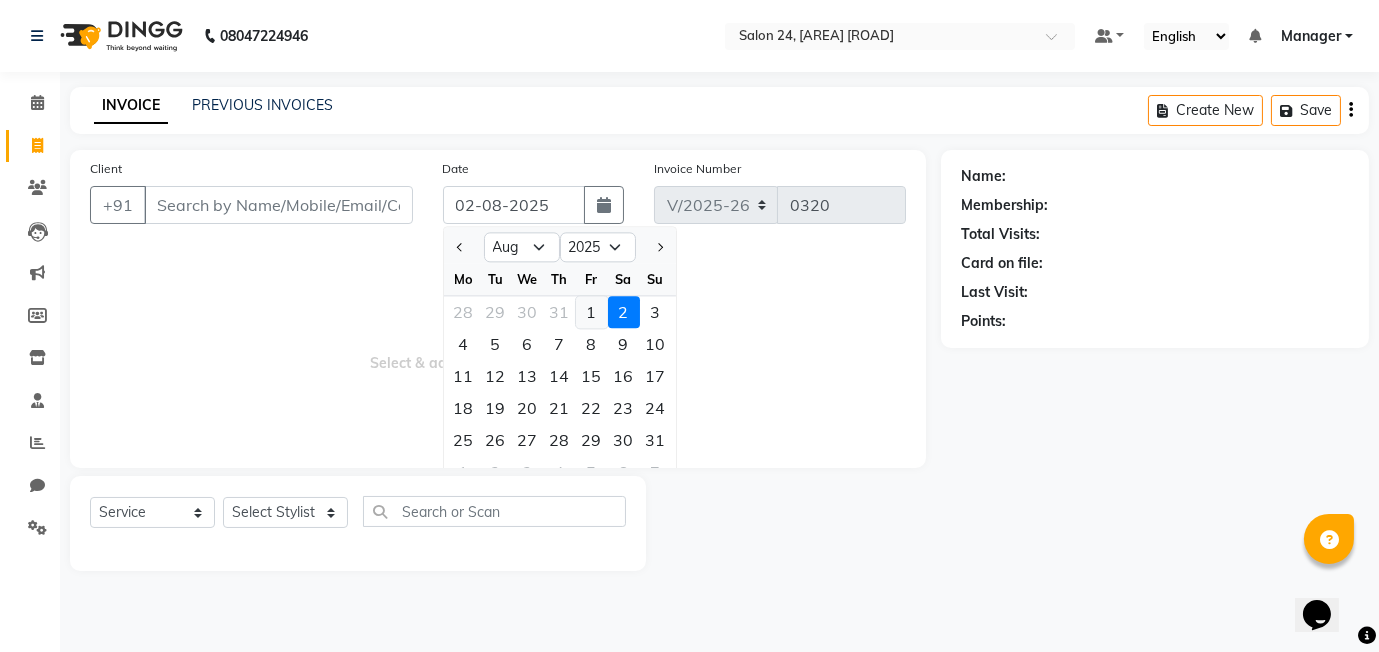 click on "1" 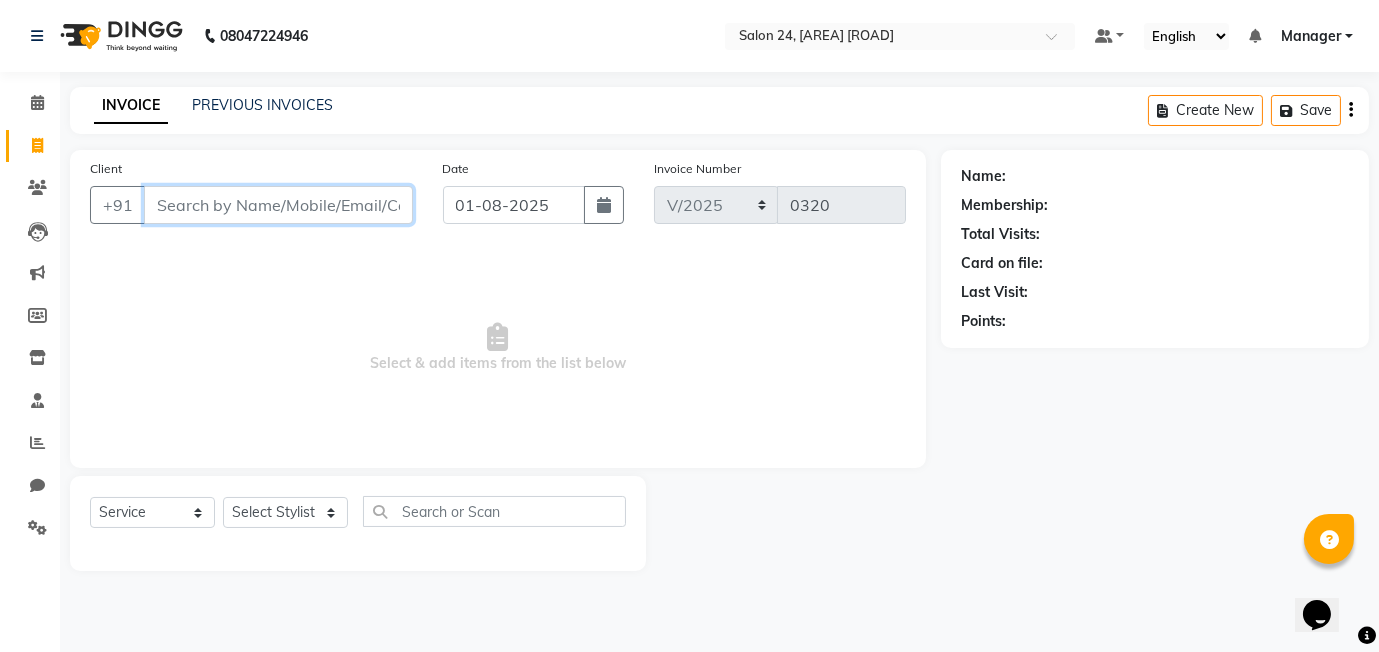 click on "Client" at bounding box center [278, 205] 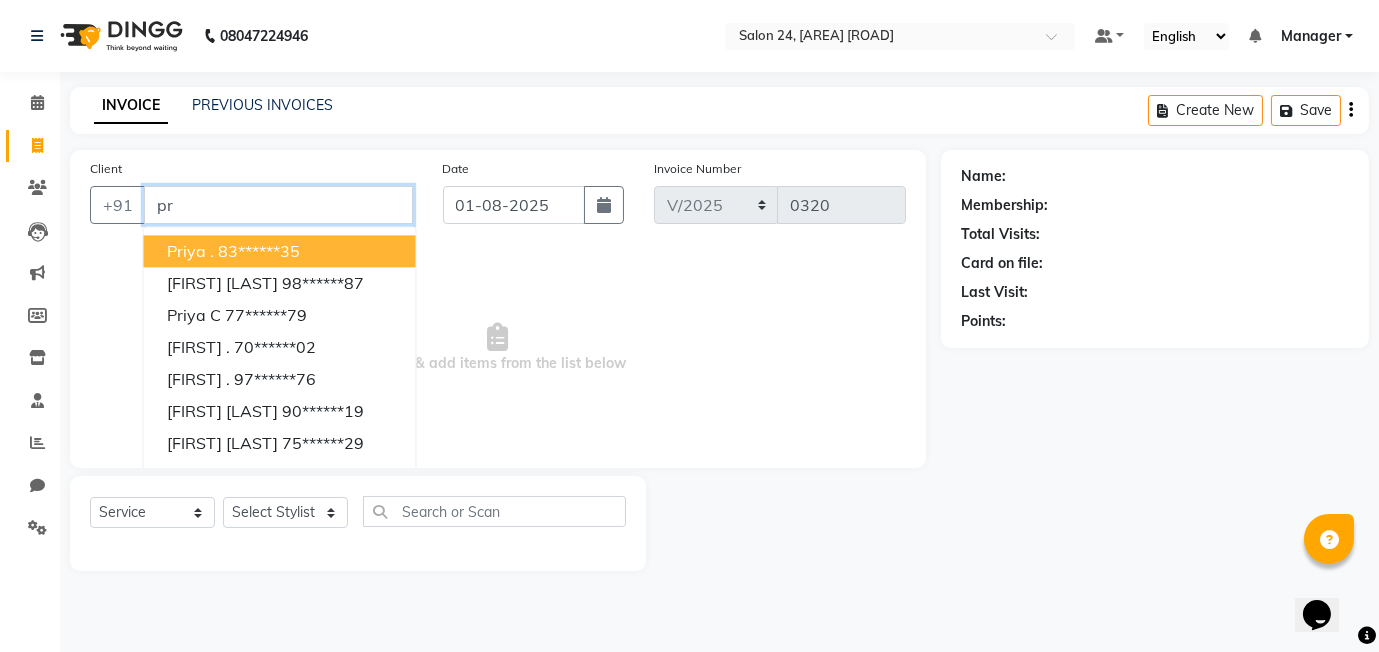 type on "p" 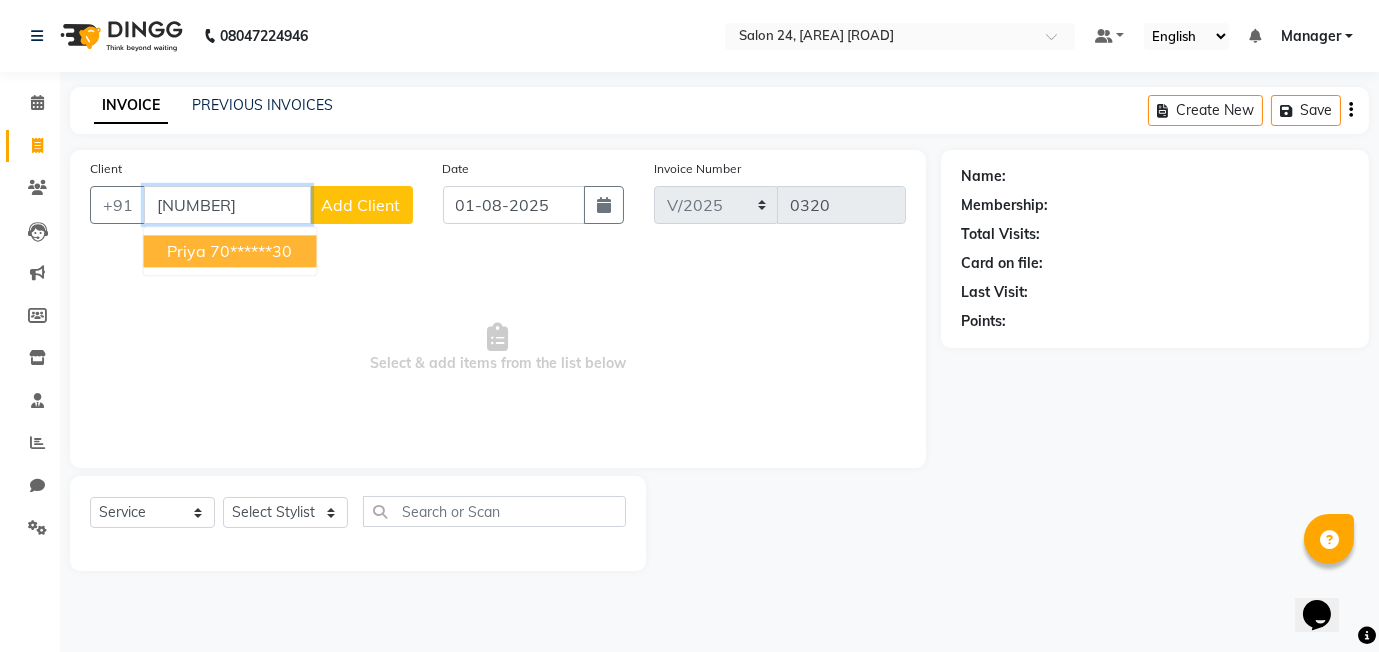 click on "70******30" at bounding box center (251, 251) 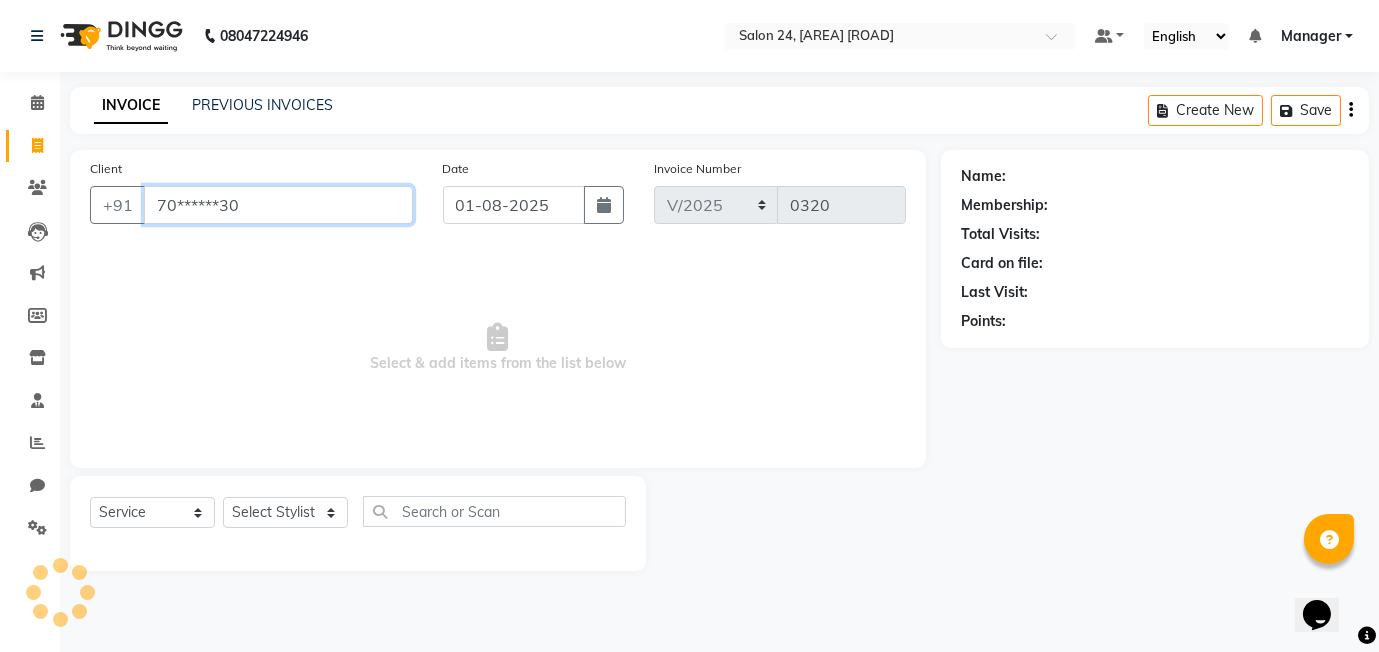 type on "70******30" 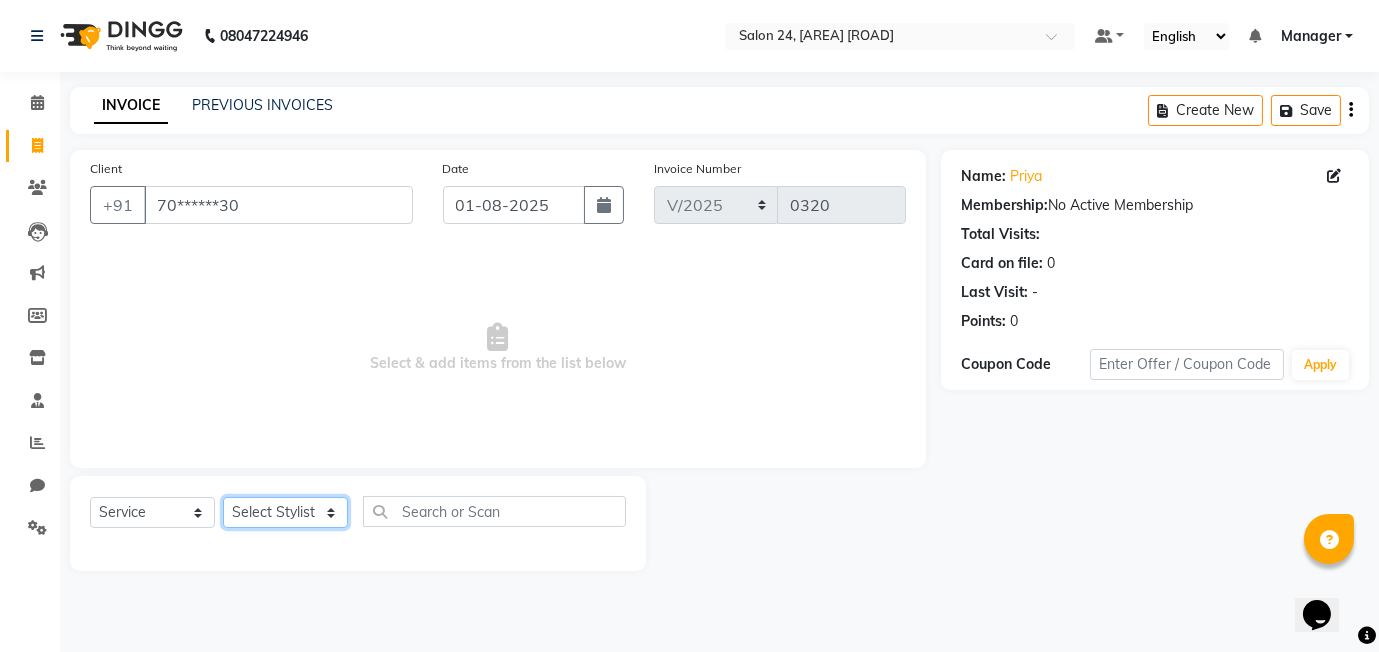 click on "Select Stylist Alam faizal harshada Manager Rashmi Shivani vedant" 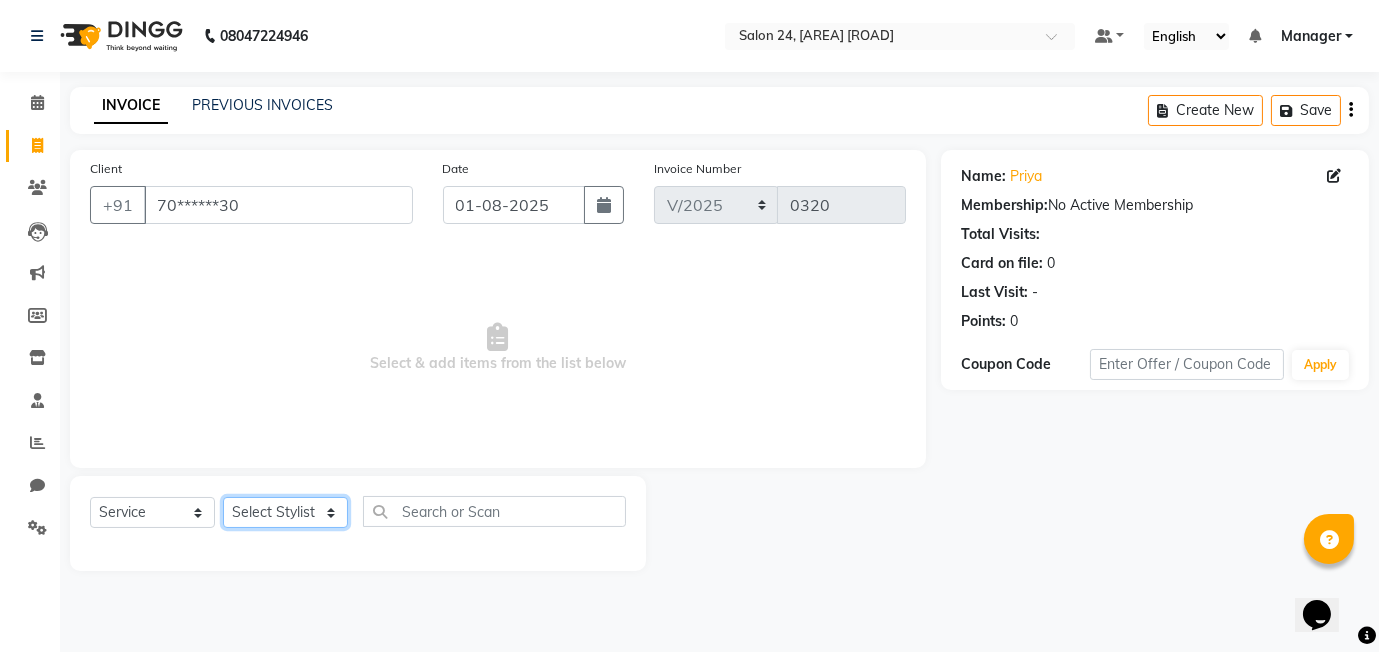 select on "87779" 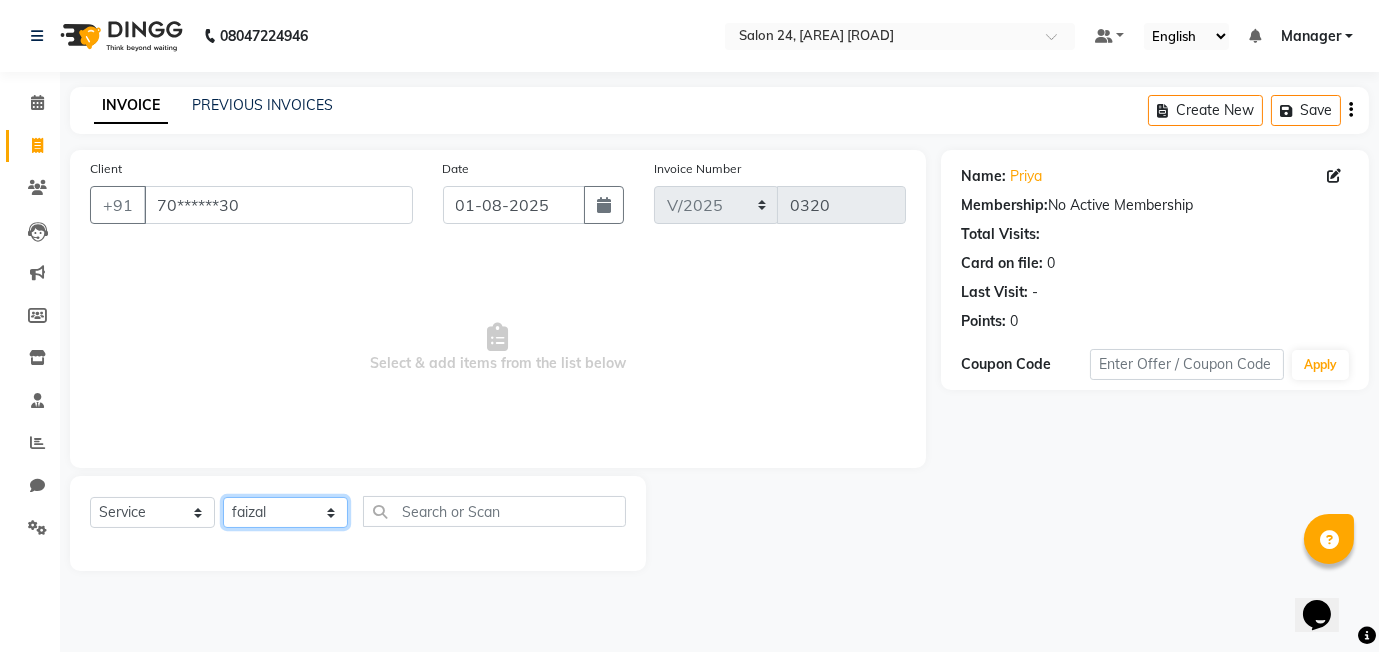 click on "Select Stylist Alam faizal harshada Manager Rashmi Shivani vedant" 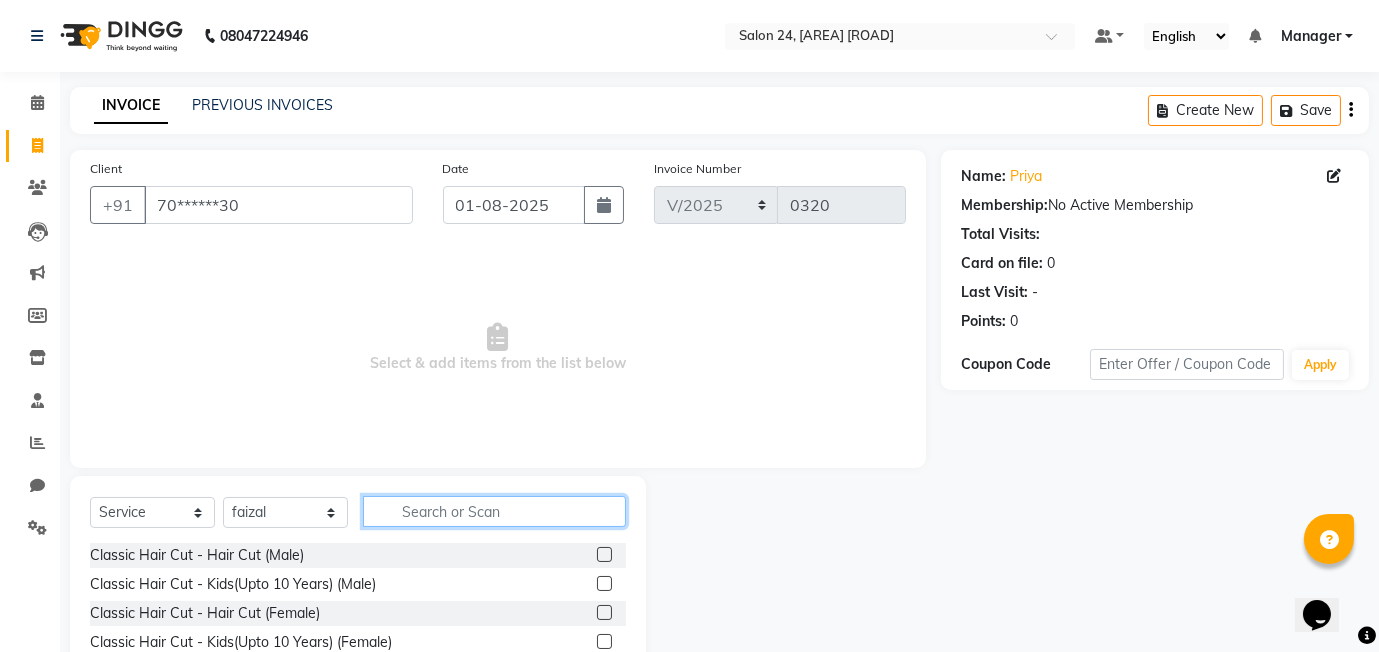 click 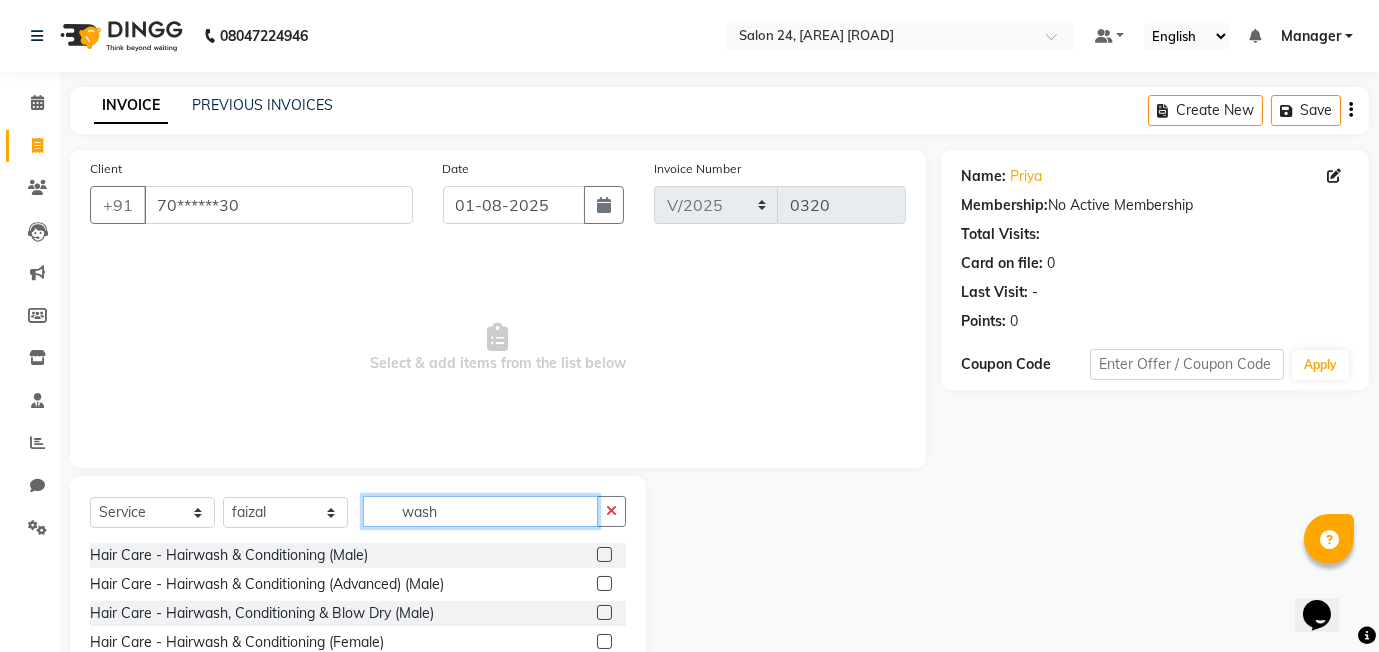 type on "wash" 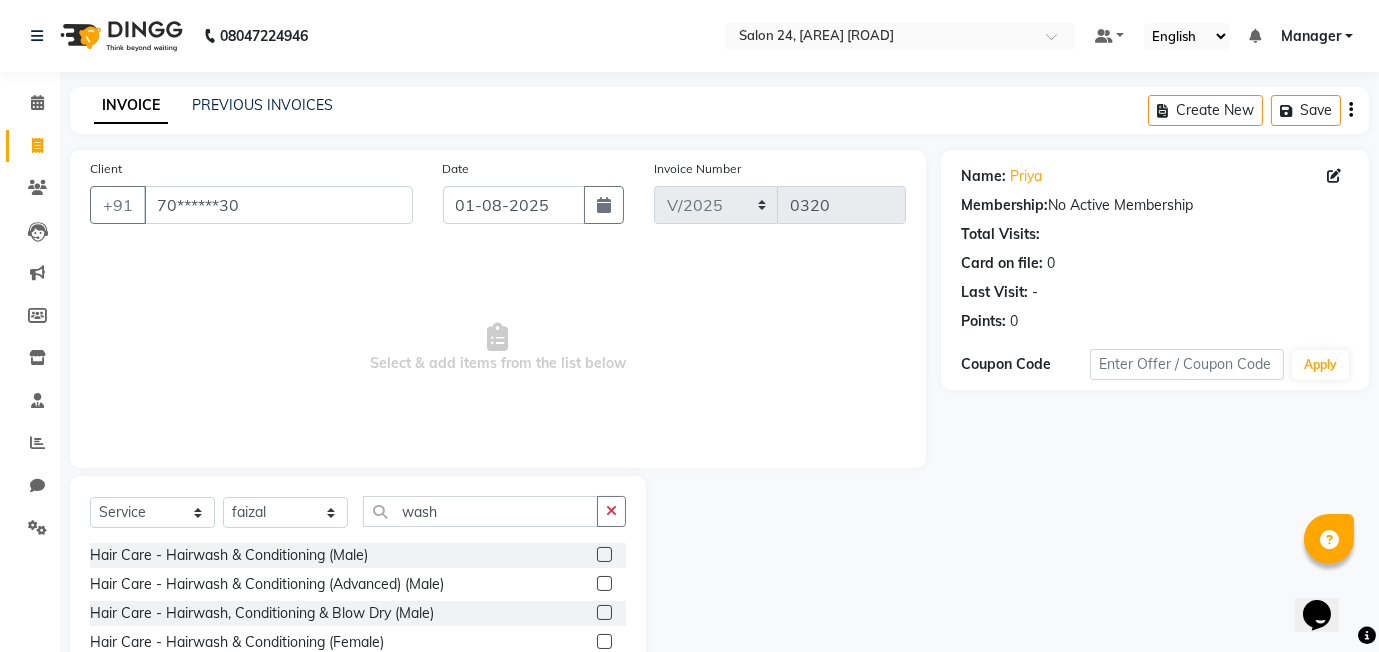 click on "Hair Care - Hairwash & Conditioning (Advanced) (Male)" 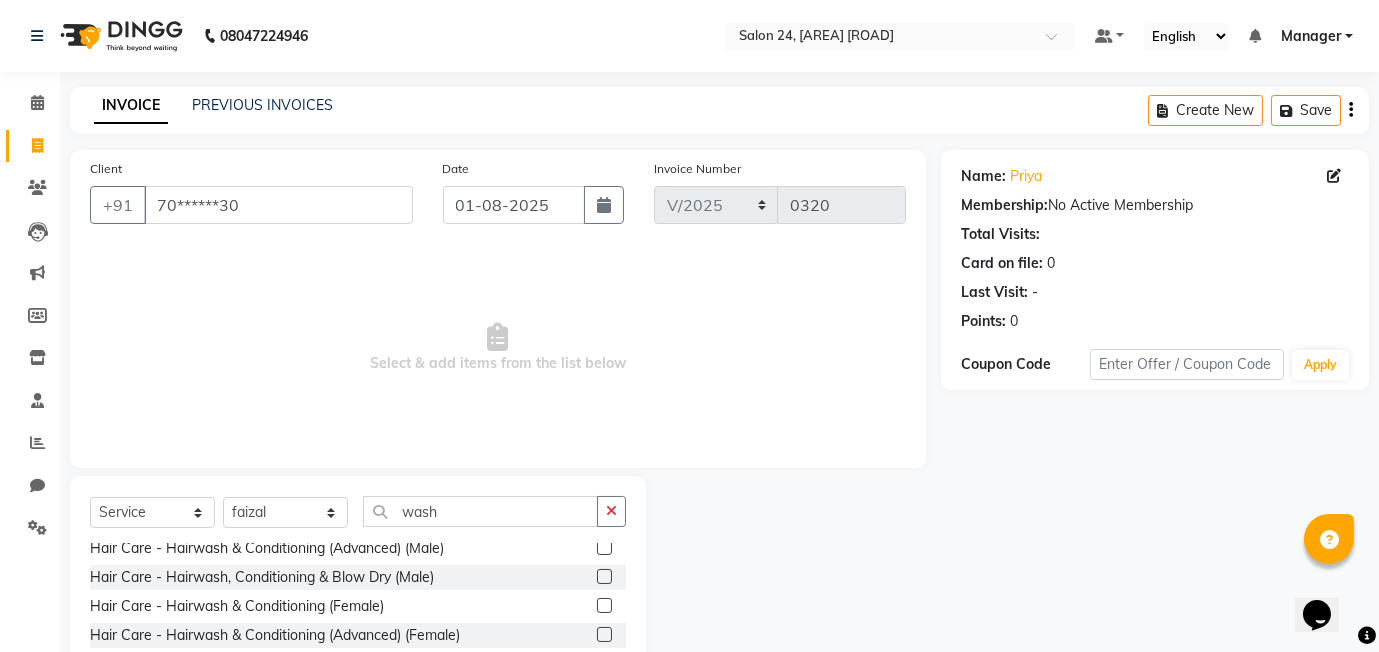 scroll, scrollTop: 60, scrollLeft: 0, axis: vertical 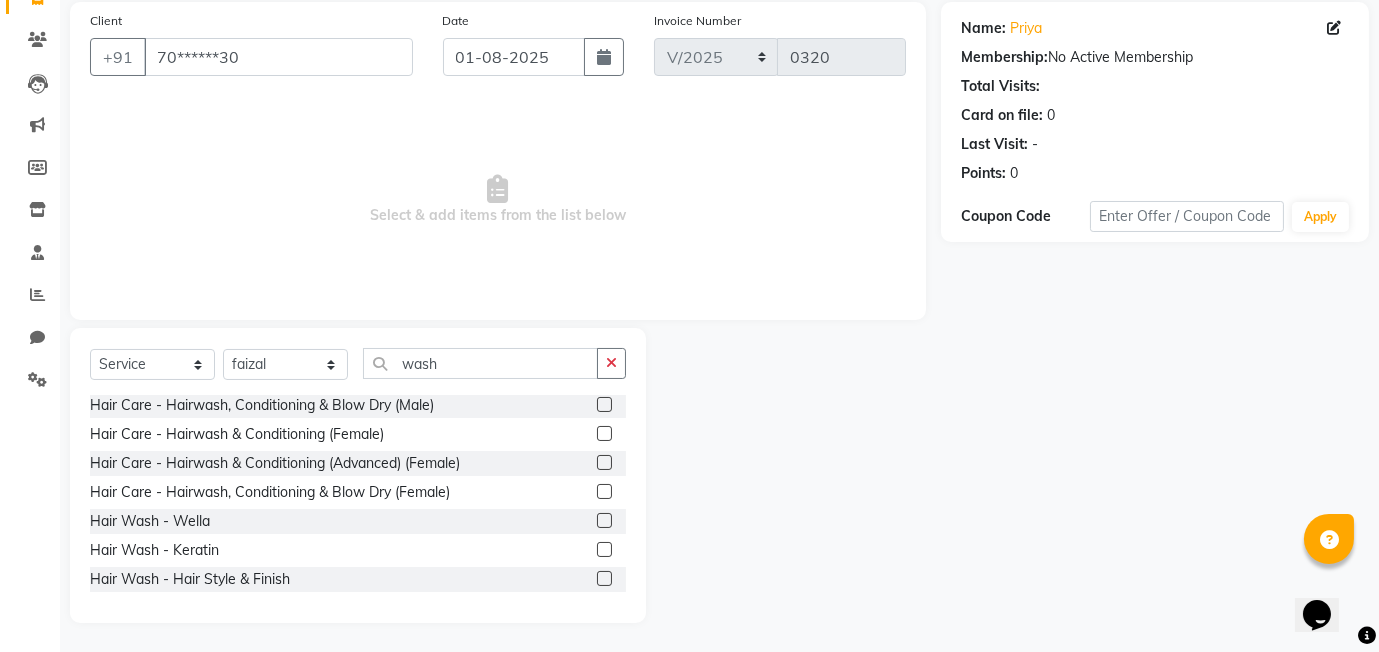 click 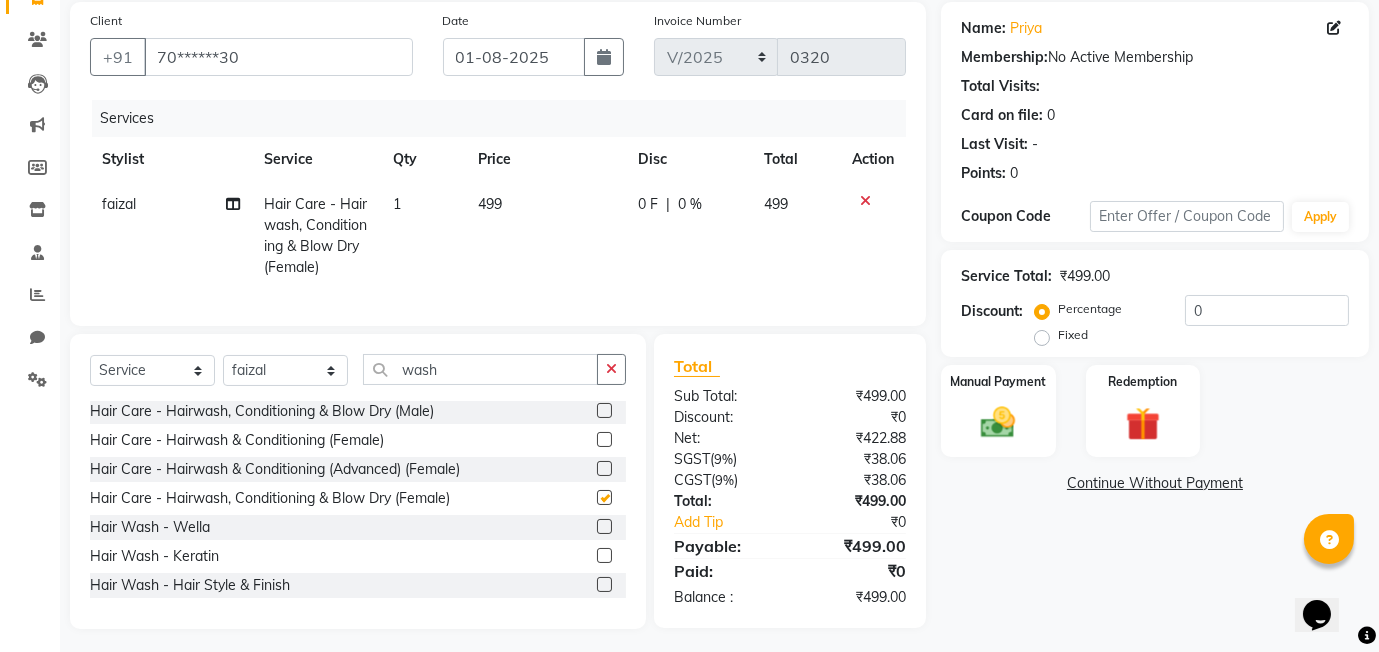 checkbox on "false" 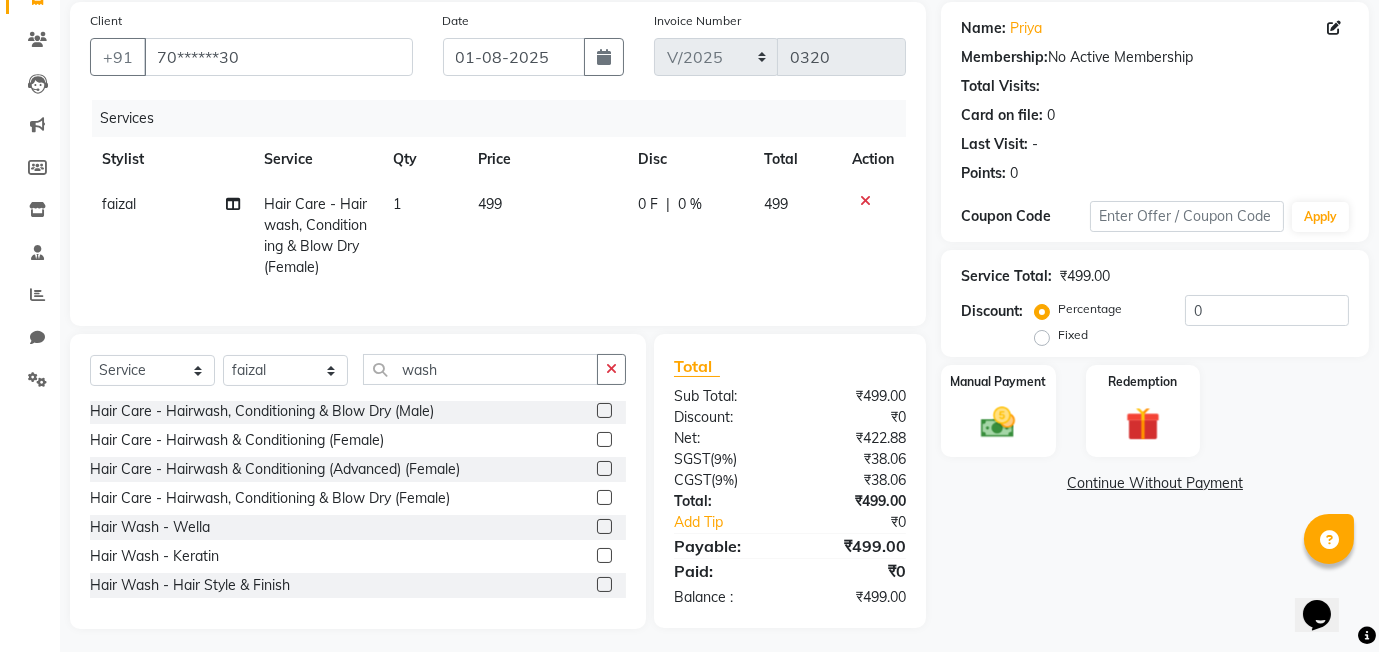 click on "499" 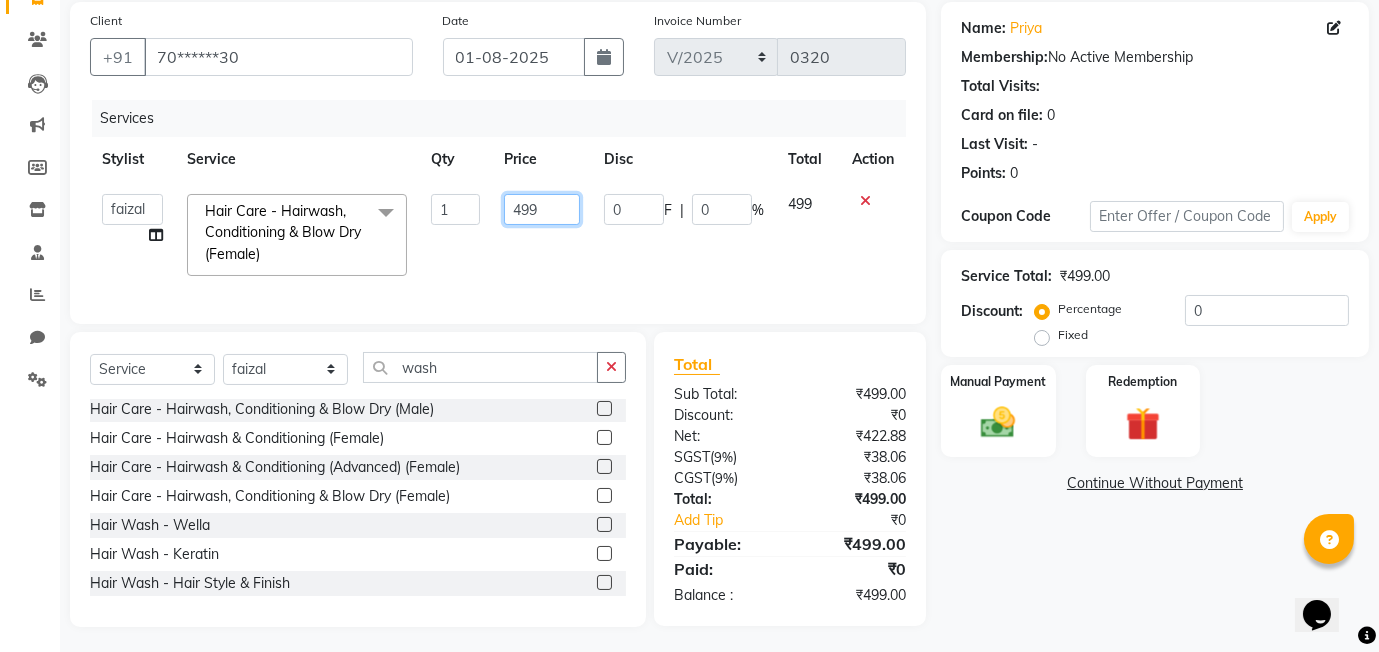 click on "499" 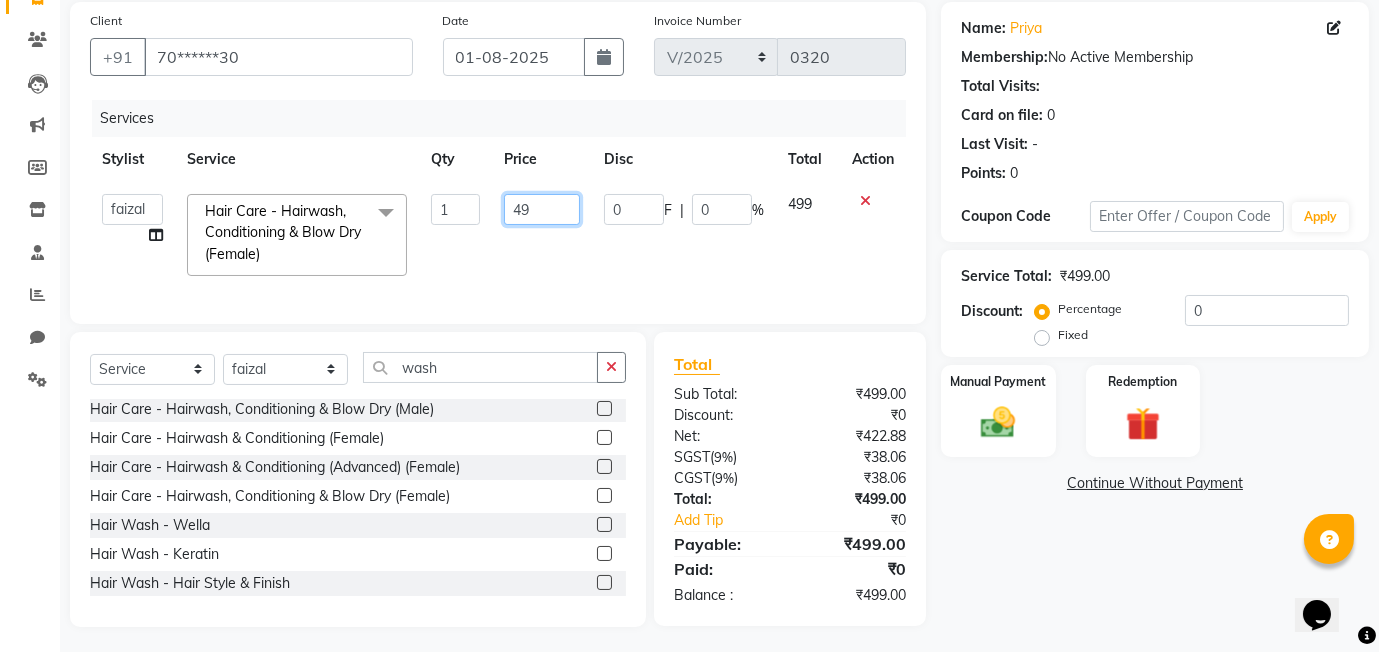type on "4" 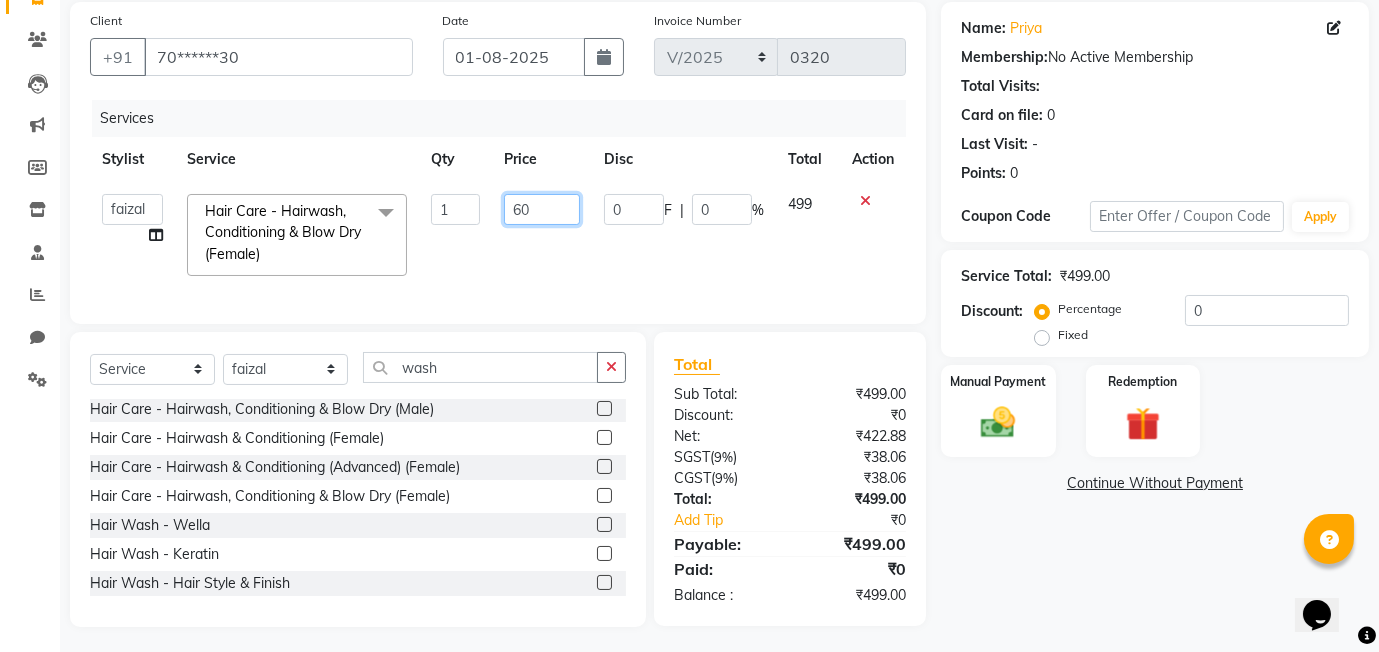 type on "600" 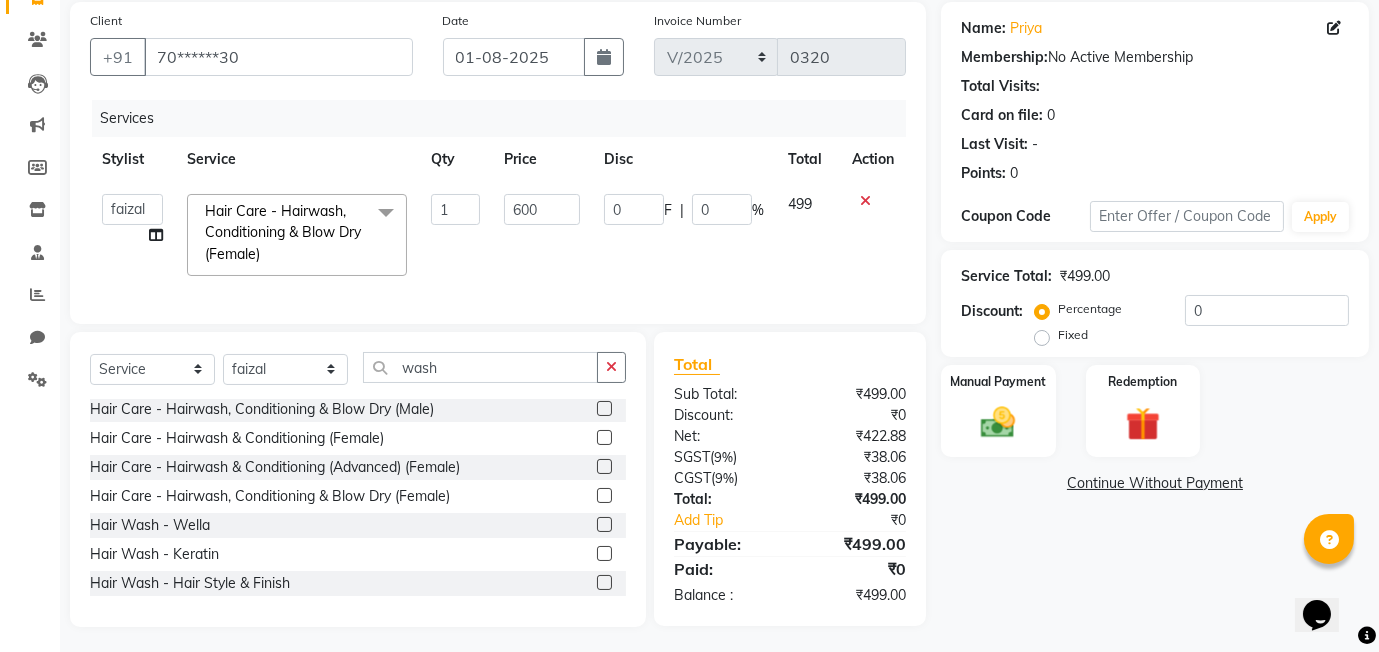 click on "0 F | 0 %" 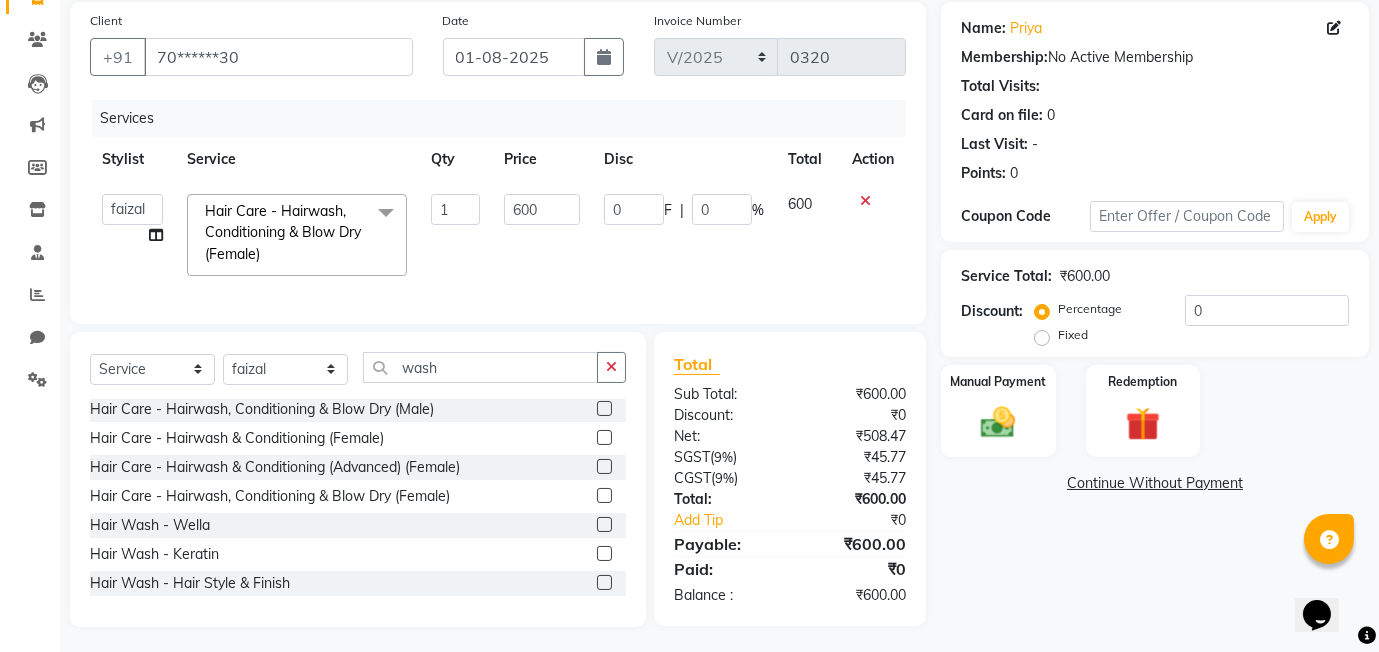 click on "0 F | 0 %" 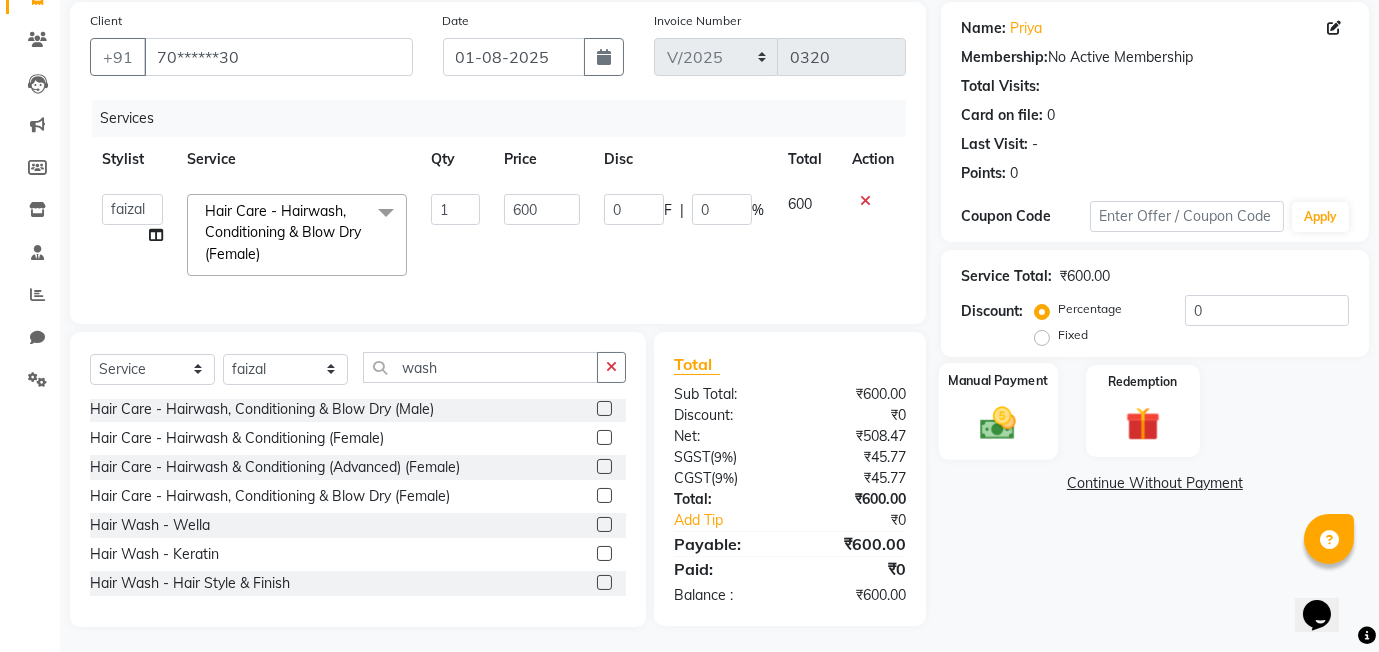 click 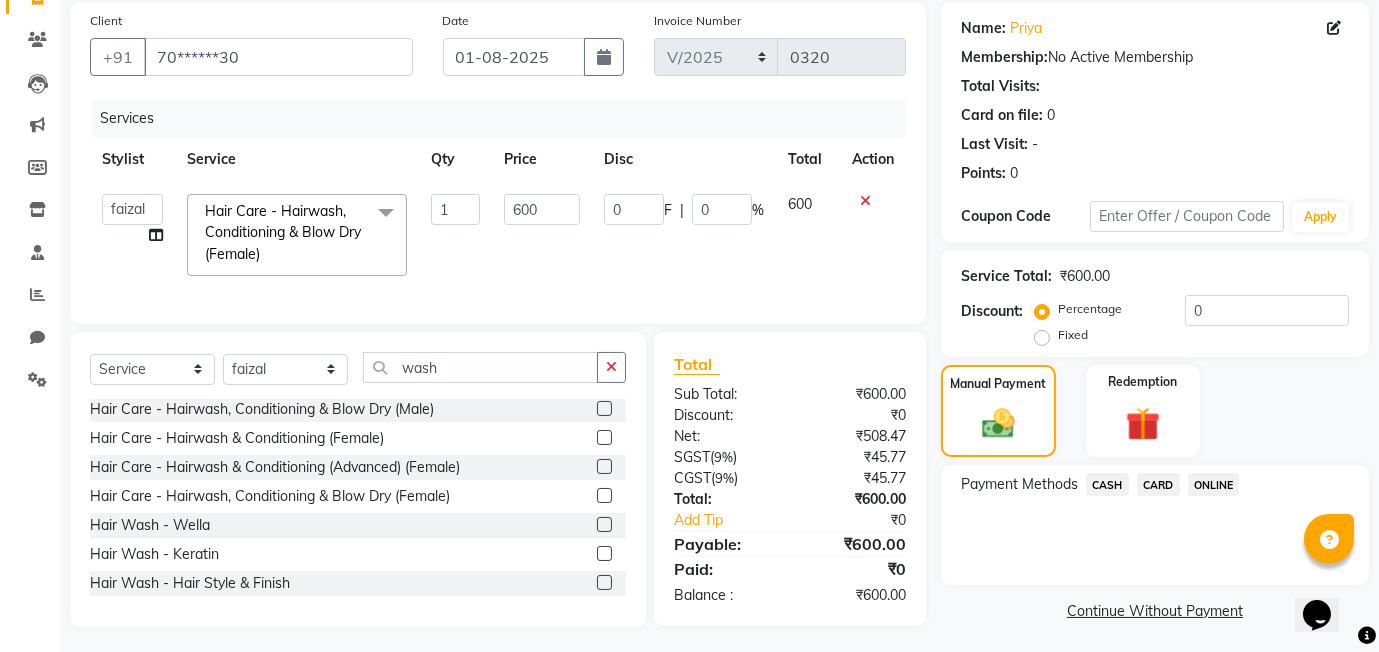click on "ONLINE" 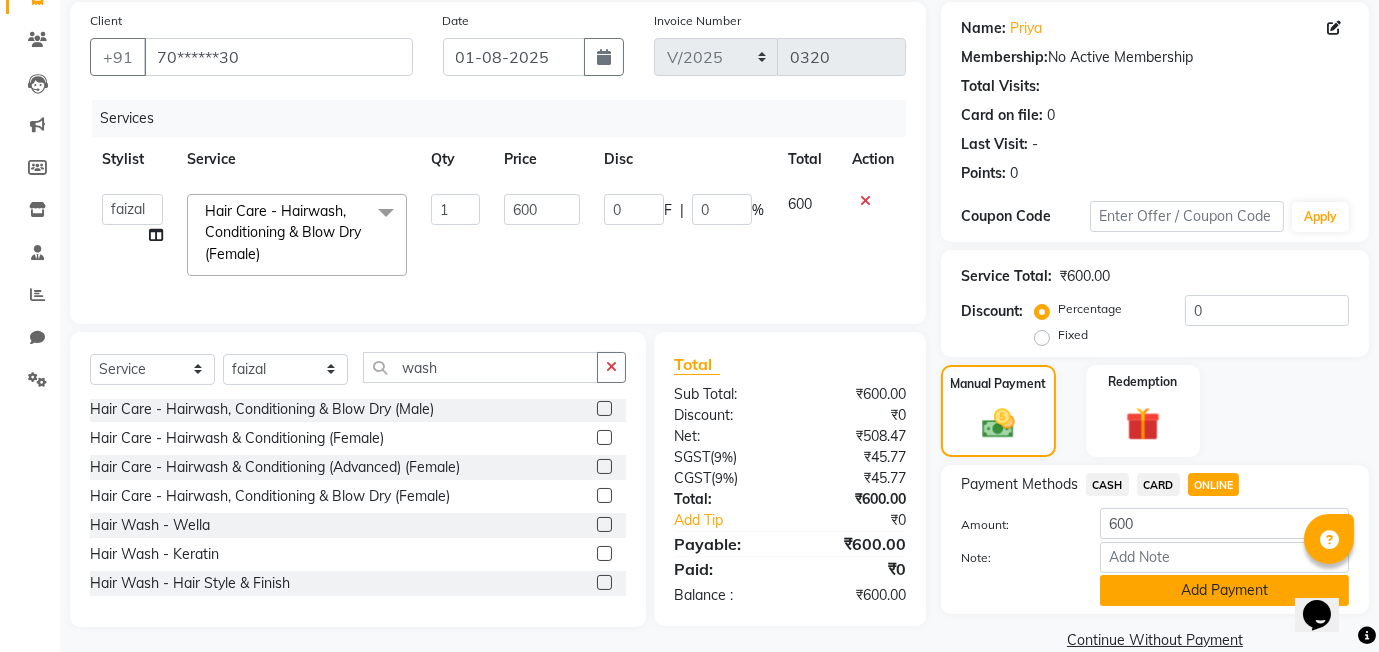 click on "Add Payment" 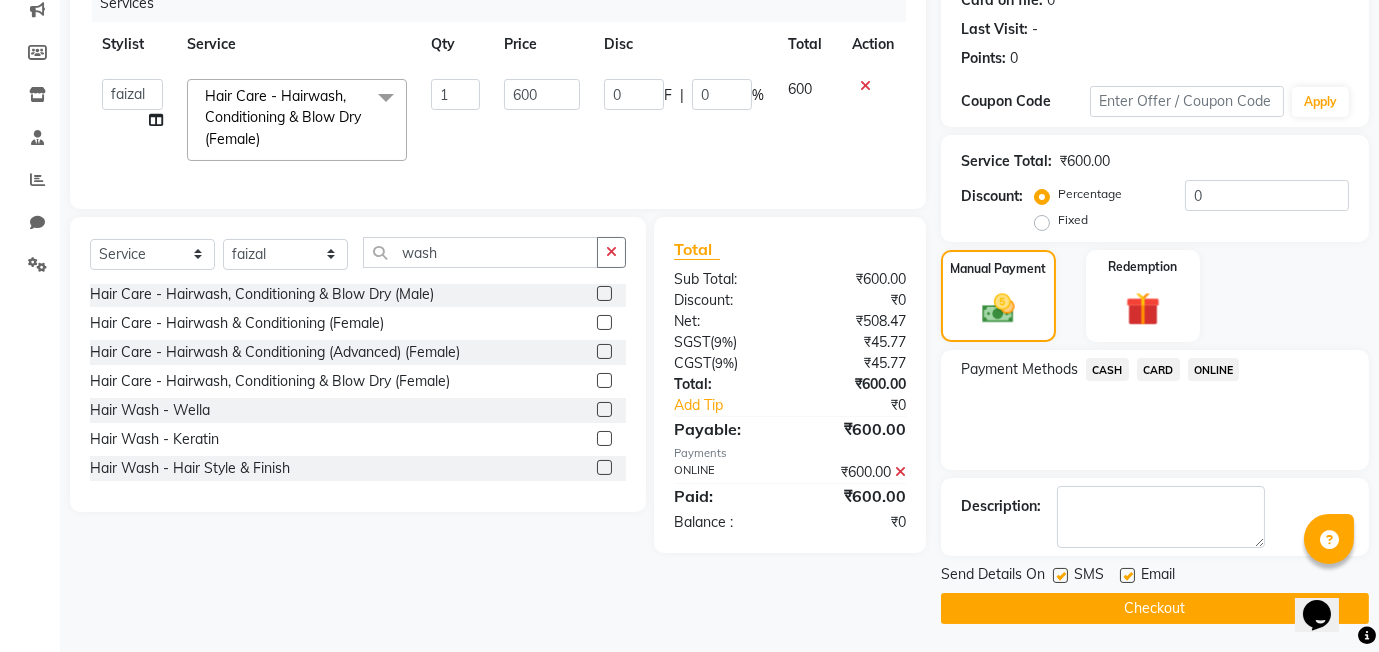 scroll, scrollTop: 265, scrollLeft: 0, axis: vertical 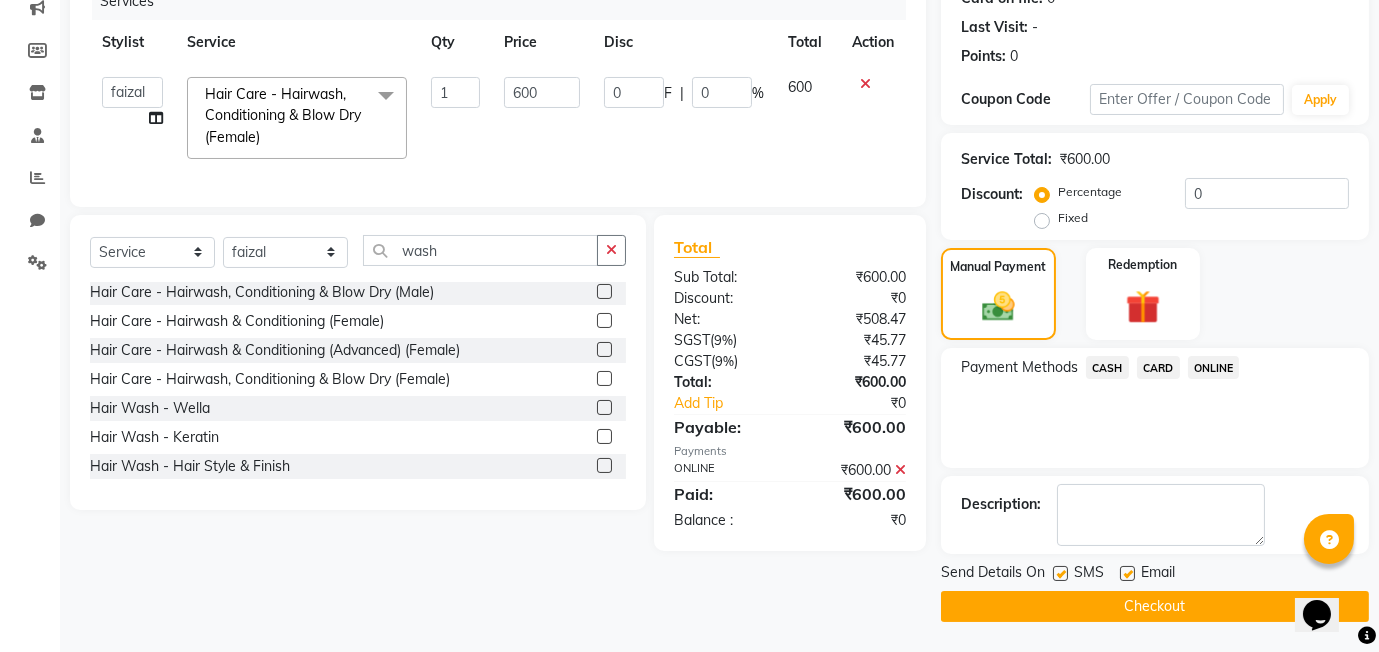 click on "Checkout" 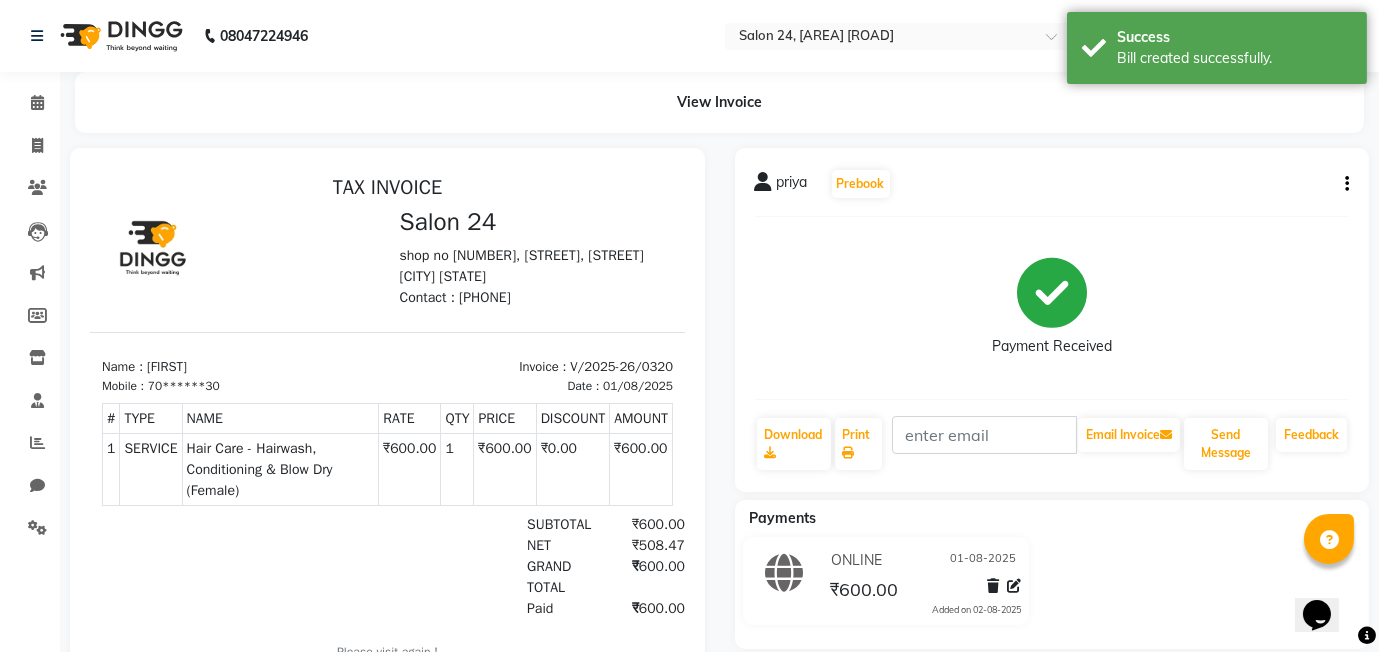 scroll, scrollTop: 0, scrollLeft: 0, axis: both 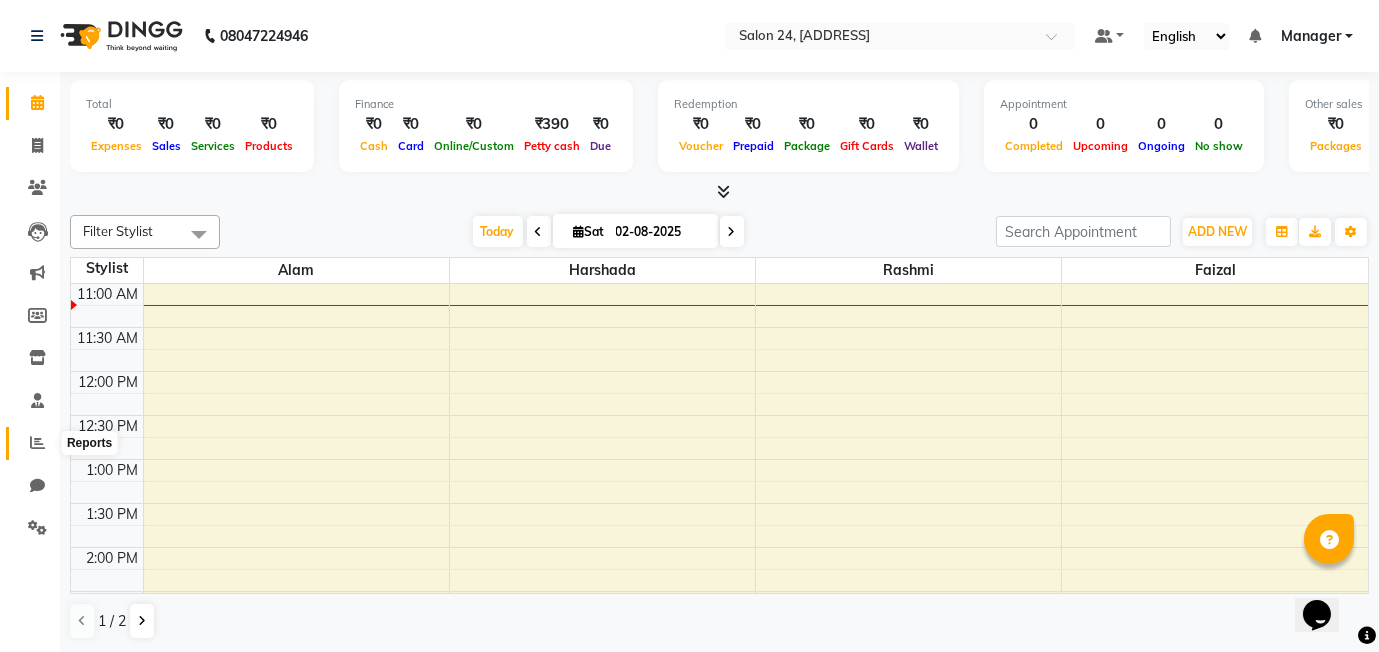 click 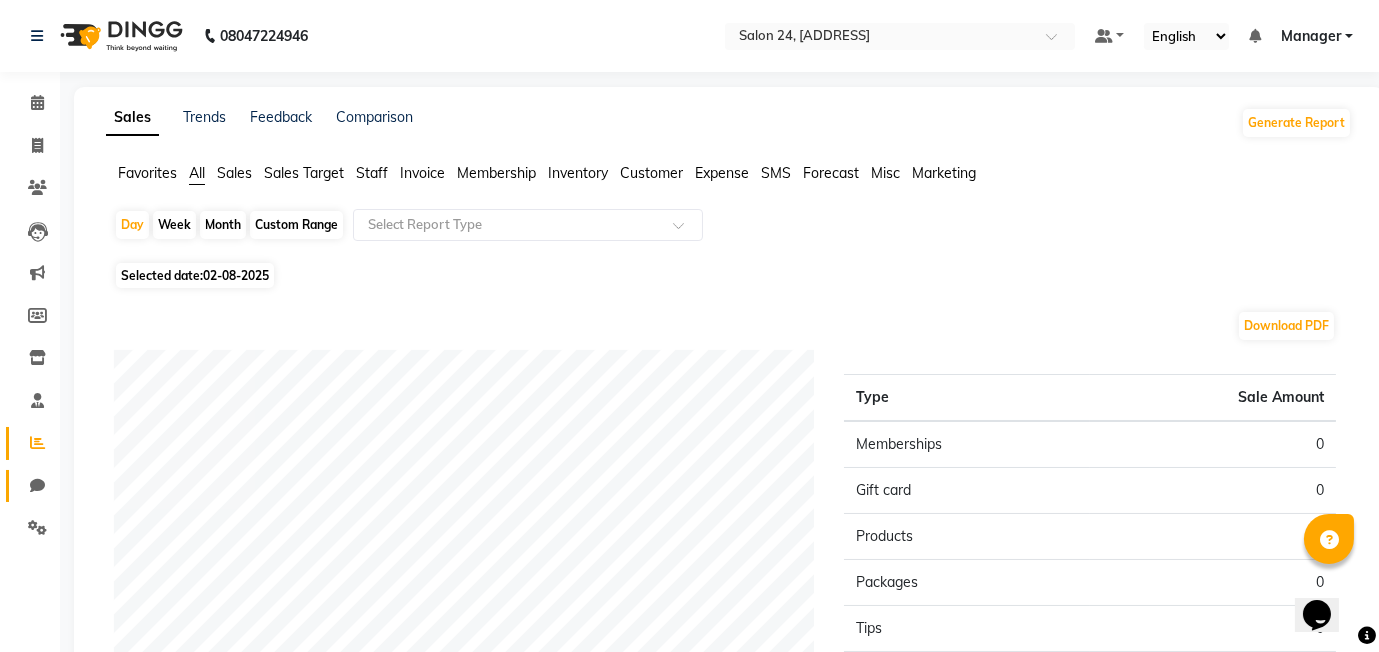 click 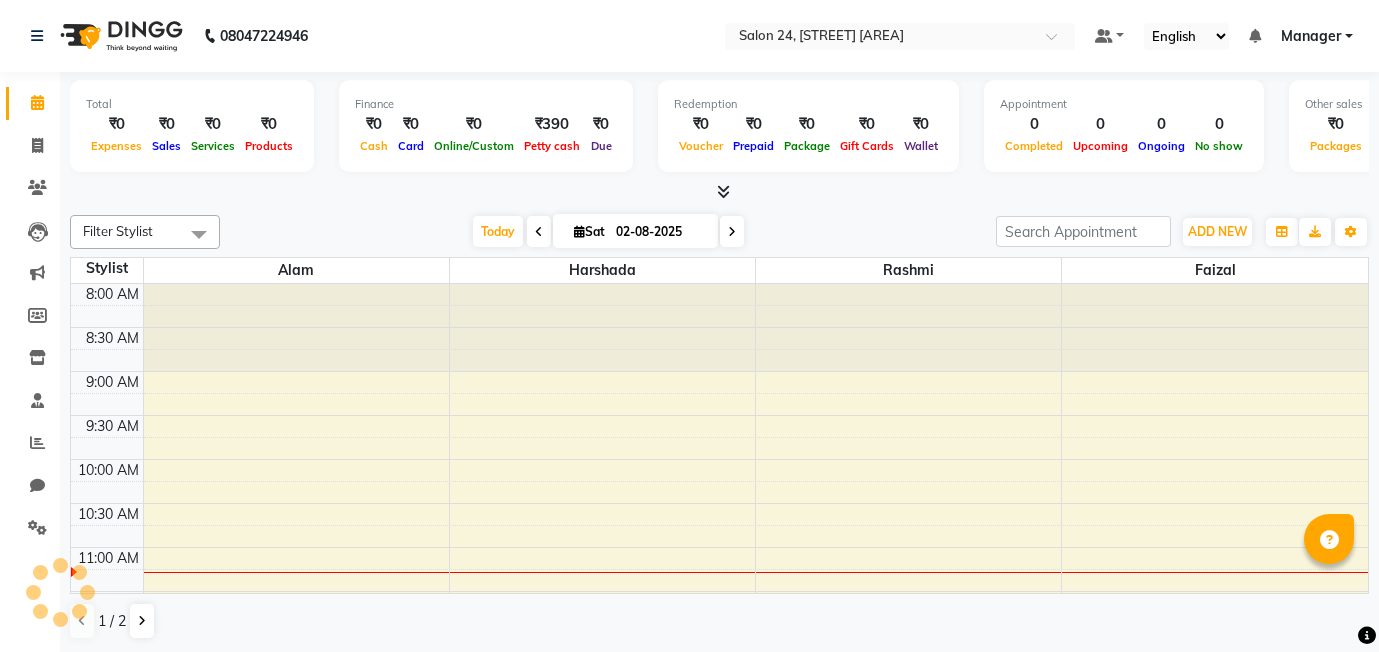 scroll, scrollTop: 0, scrollLeft: 0, axis: both 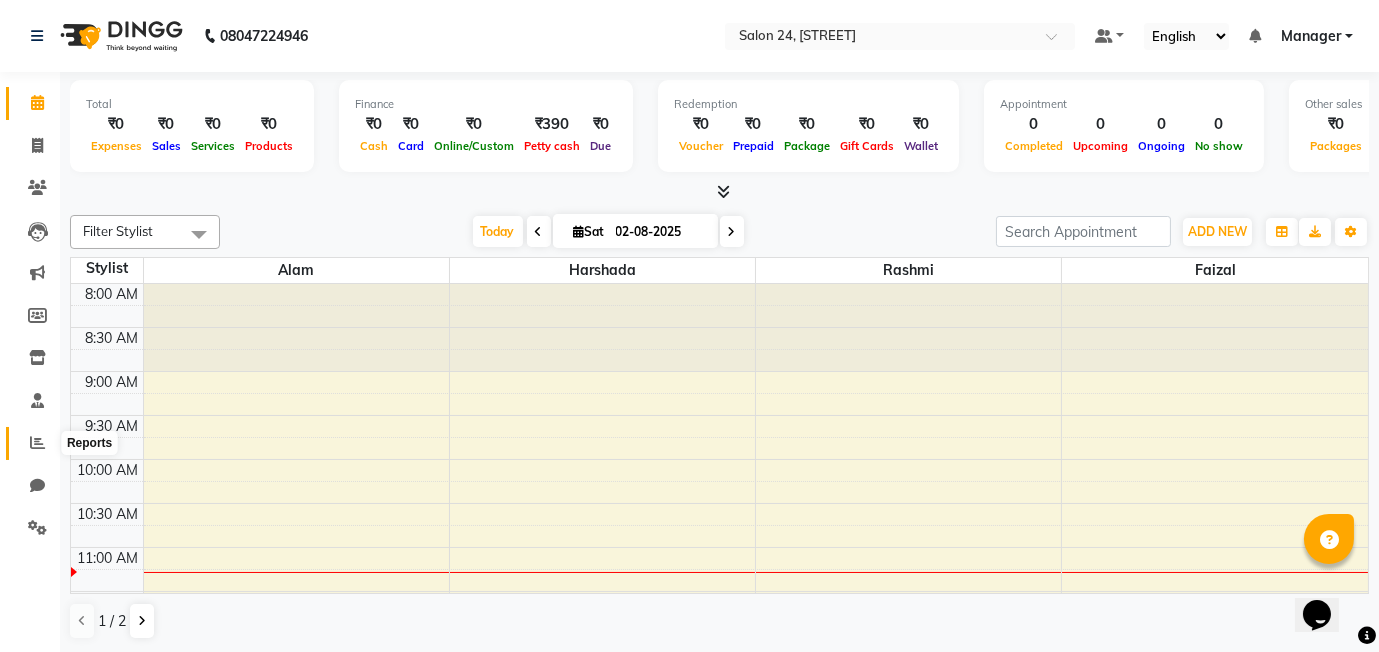 click 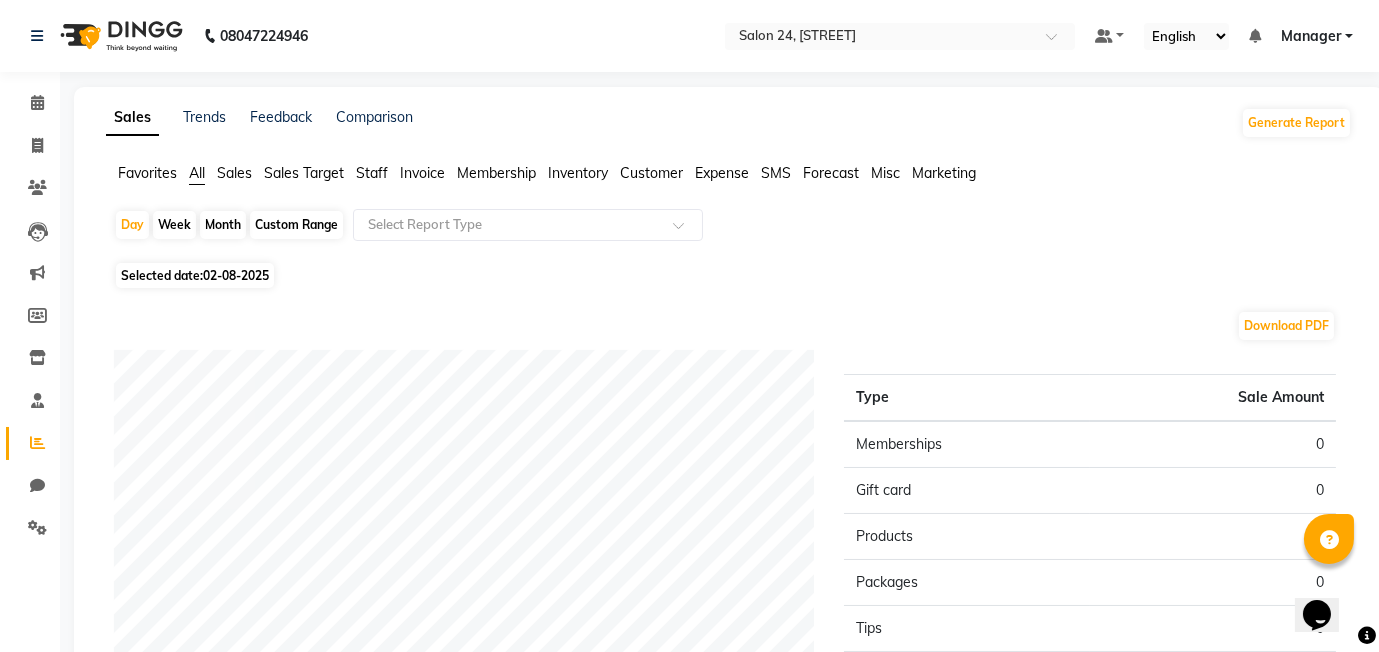 click on "Selected date:  02-08-2025" 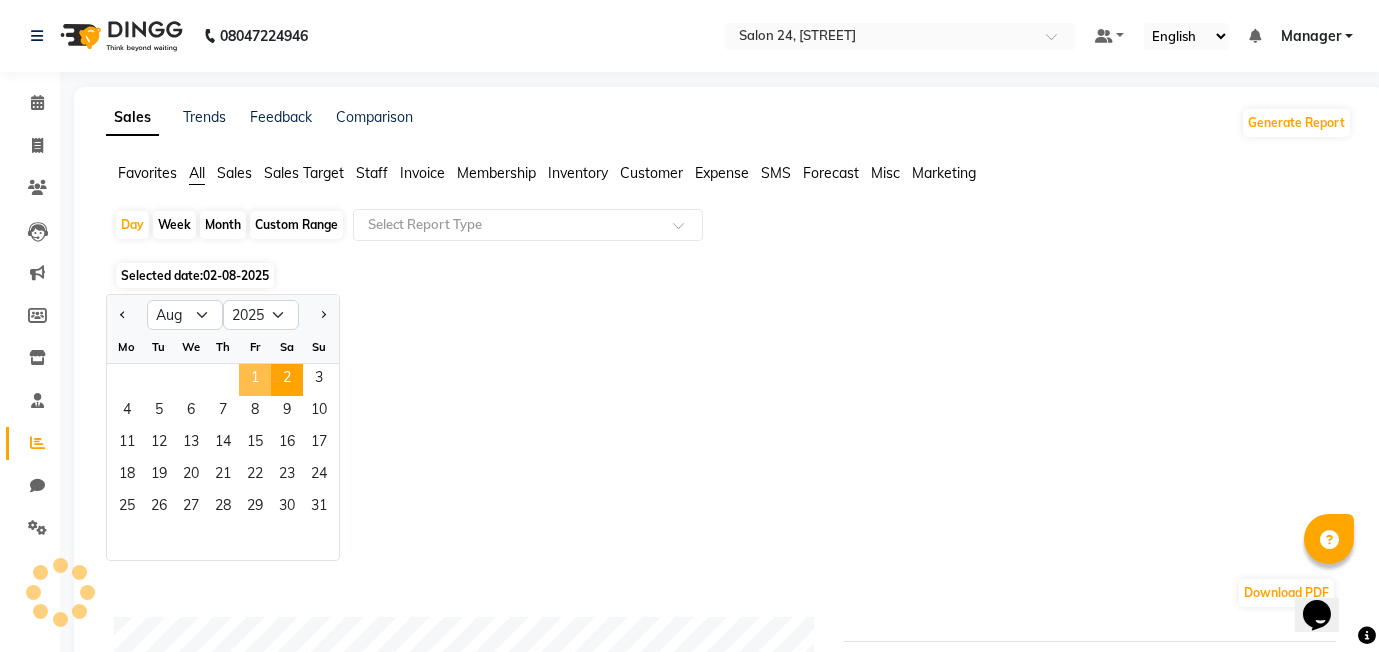 click on "1" 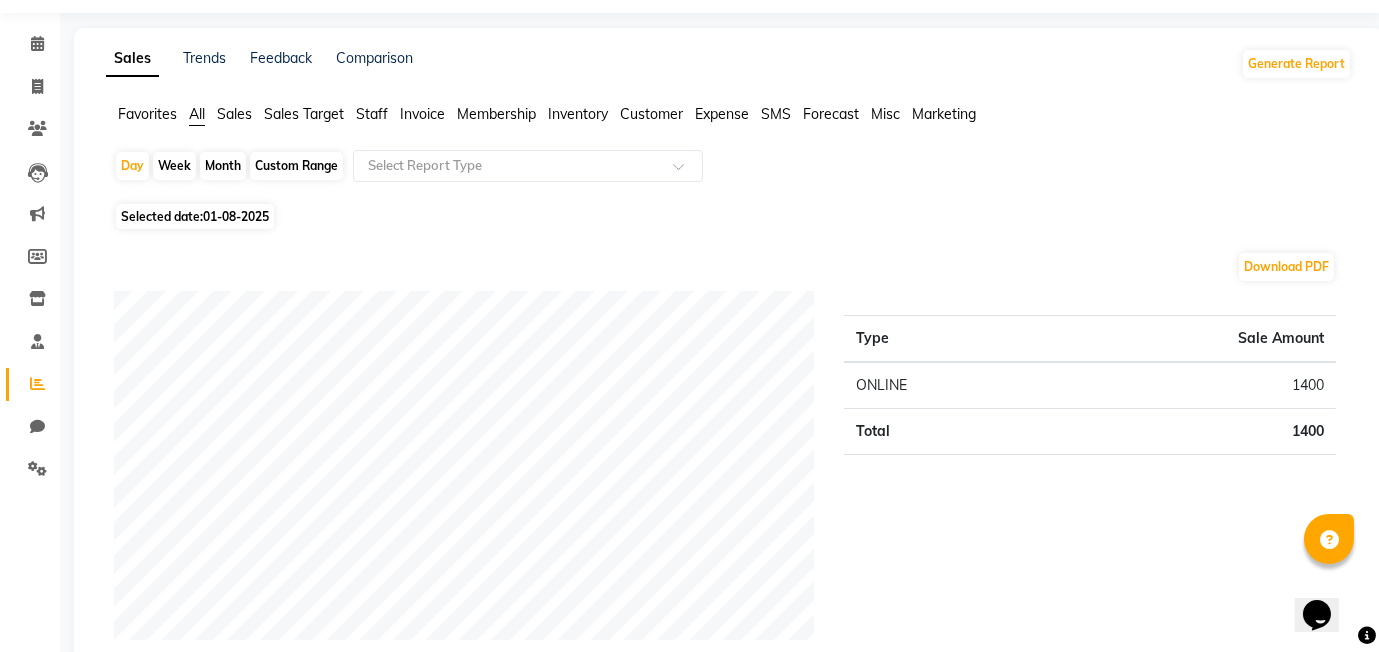 scroll, scrollTop: 0, scrollLeft: 0, axis: both 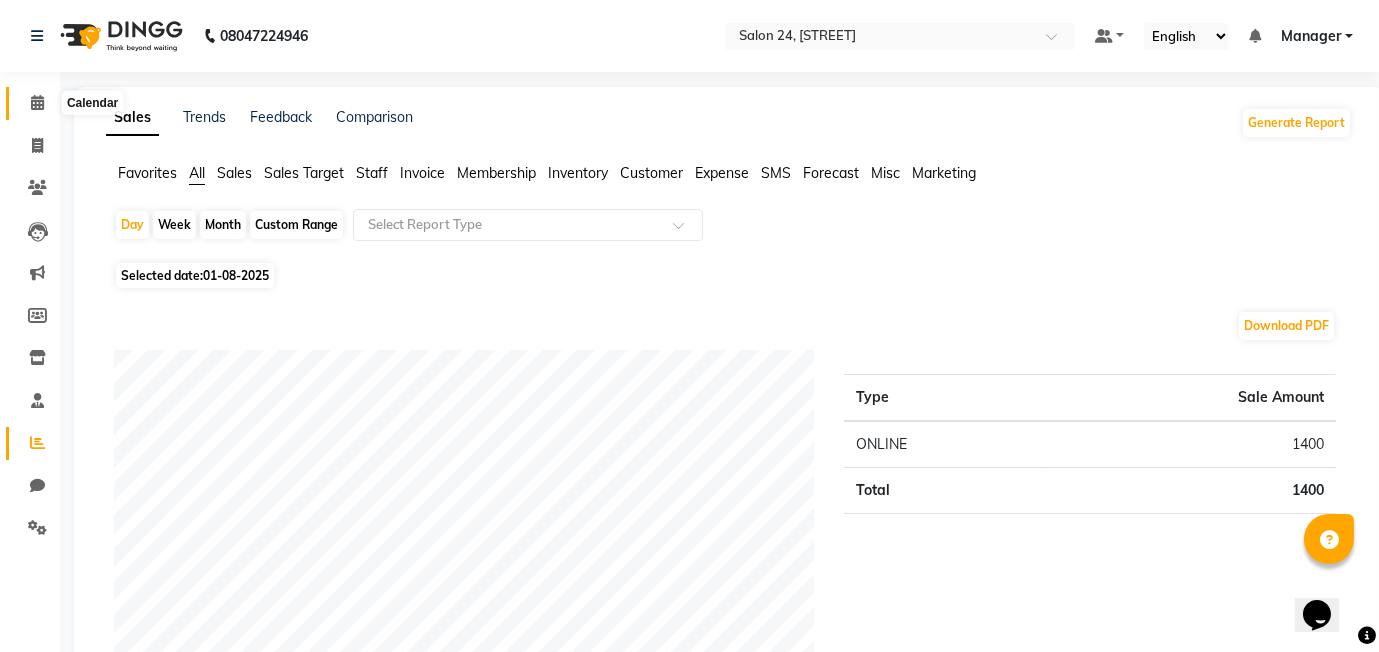 click 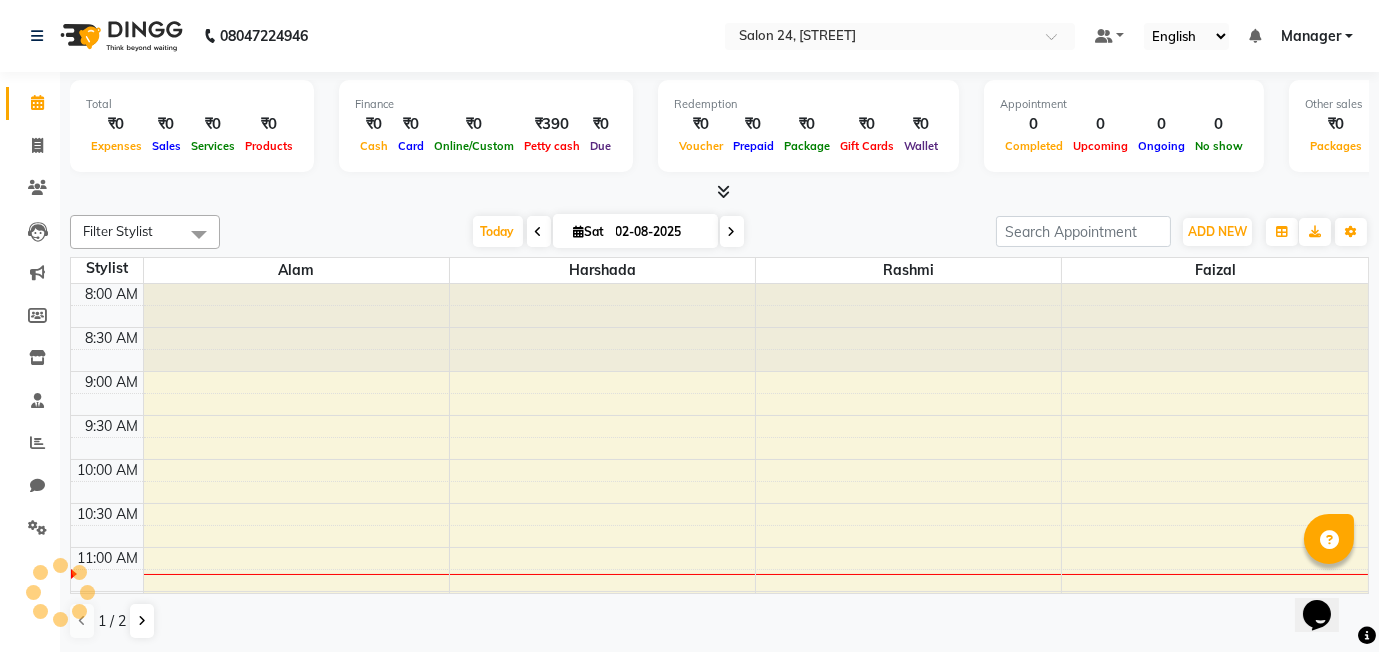 scroll, scrollTop: 264, scrollLeft: 0, axis: vertical 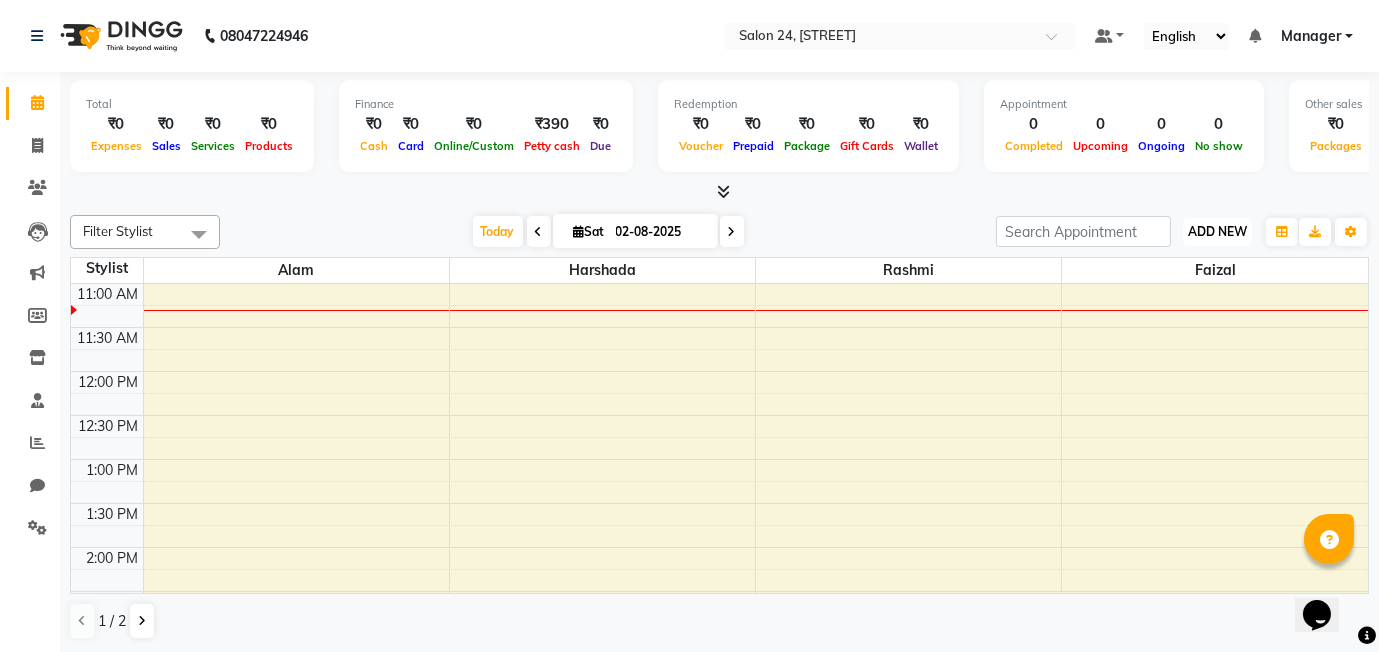 click on "ADD NEW" at bounding box center [1217, 231] 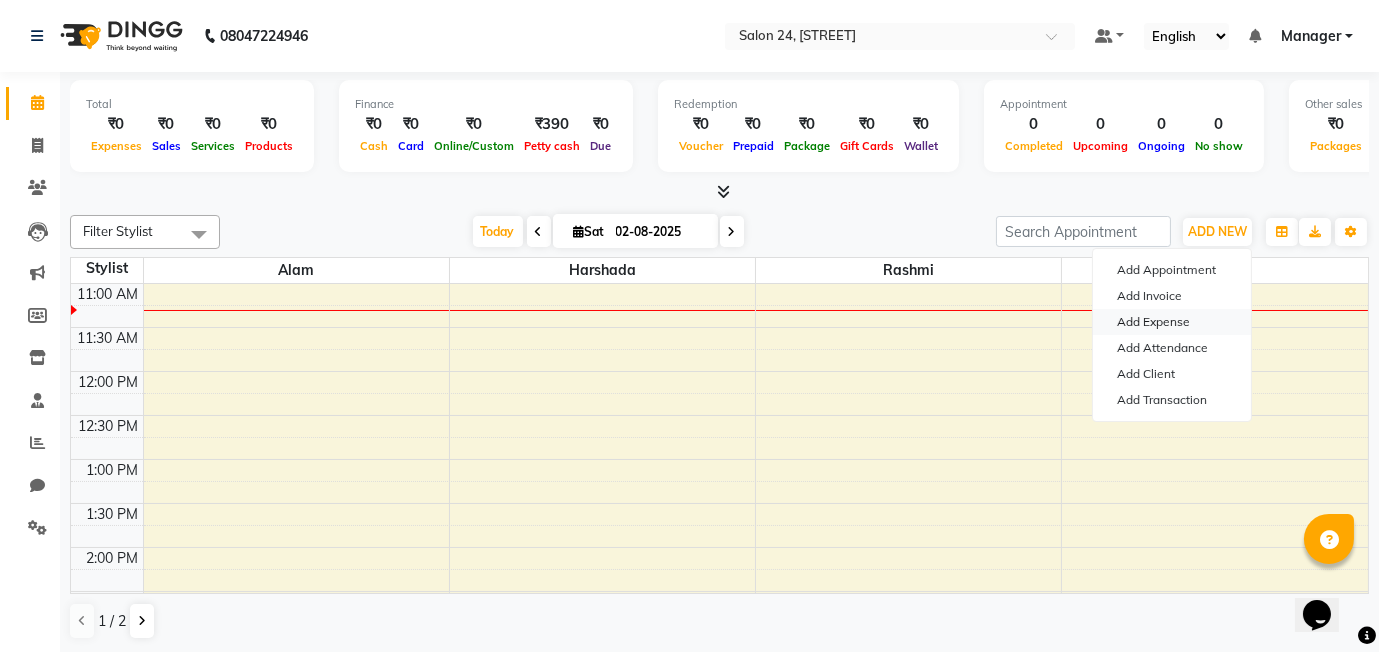 click on "Add Expense" at bounding box center [1172, 322] 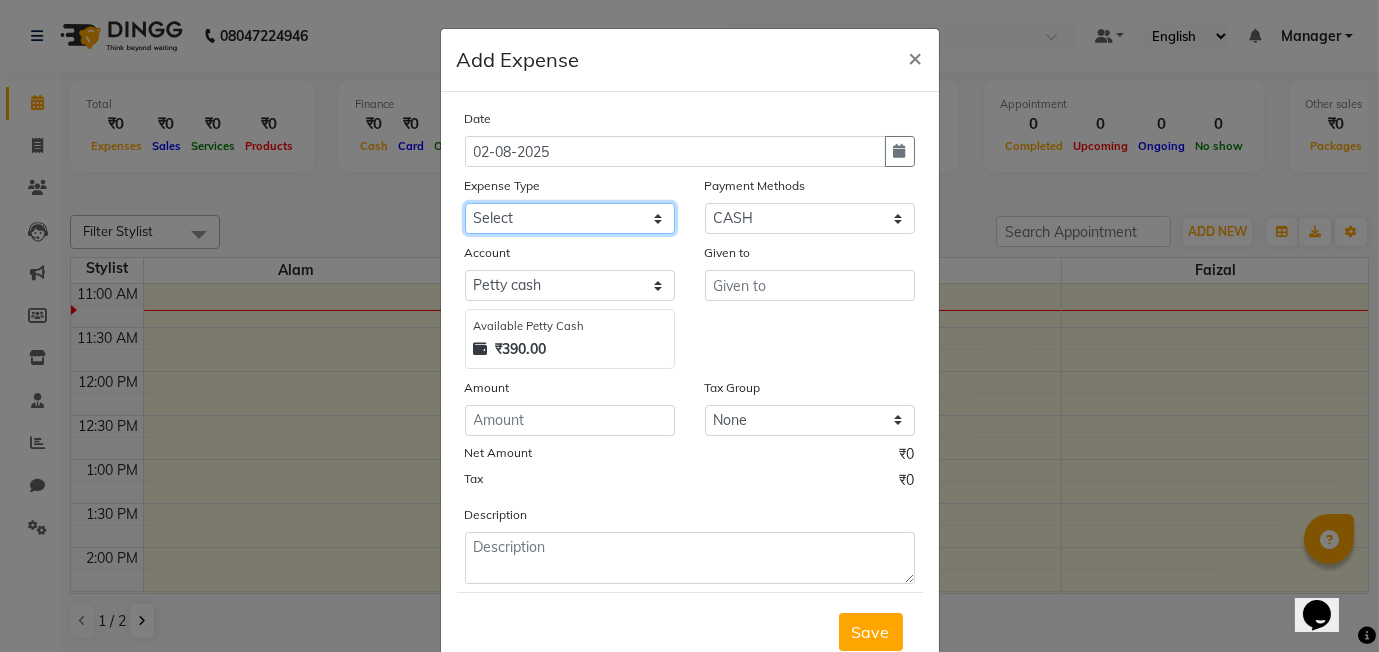 click on "Select Advance Salary Bank charges Car maintenance  Cash transfer to bank Cash transfer to hub Client Snacks Clinical charges Equipment Fuel Govt fee Incentive Insurance International purchase Loan Repayment Maintenance Marketing Miscellaneous MRA Other Pantry Product Rent Salary Staff Snacks Tax tea tea tea Tea & Refreshment Utilities" 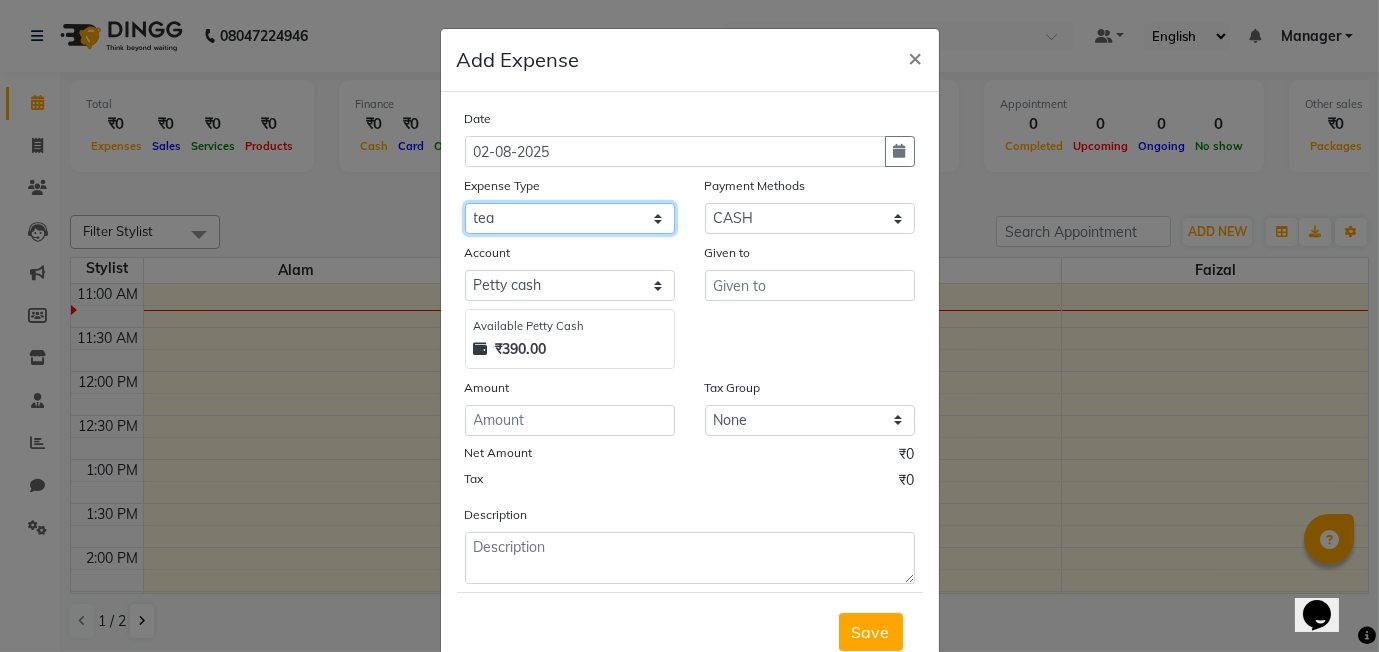 click on "Select Advance Salary Bank charges Car maintenance  Cash transfer to bank Cash transfer to hub Client Snacks Clinical charges Equipment Fuel Govt fee Incentive Insurance International purchase Loan Repayment Maintenance Marketing Miscellaneous MRA Other Pantry Product Rent Salary Staff Snacks Tax tea tea tea Tea & Refreshment Utilities" 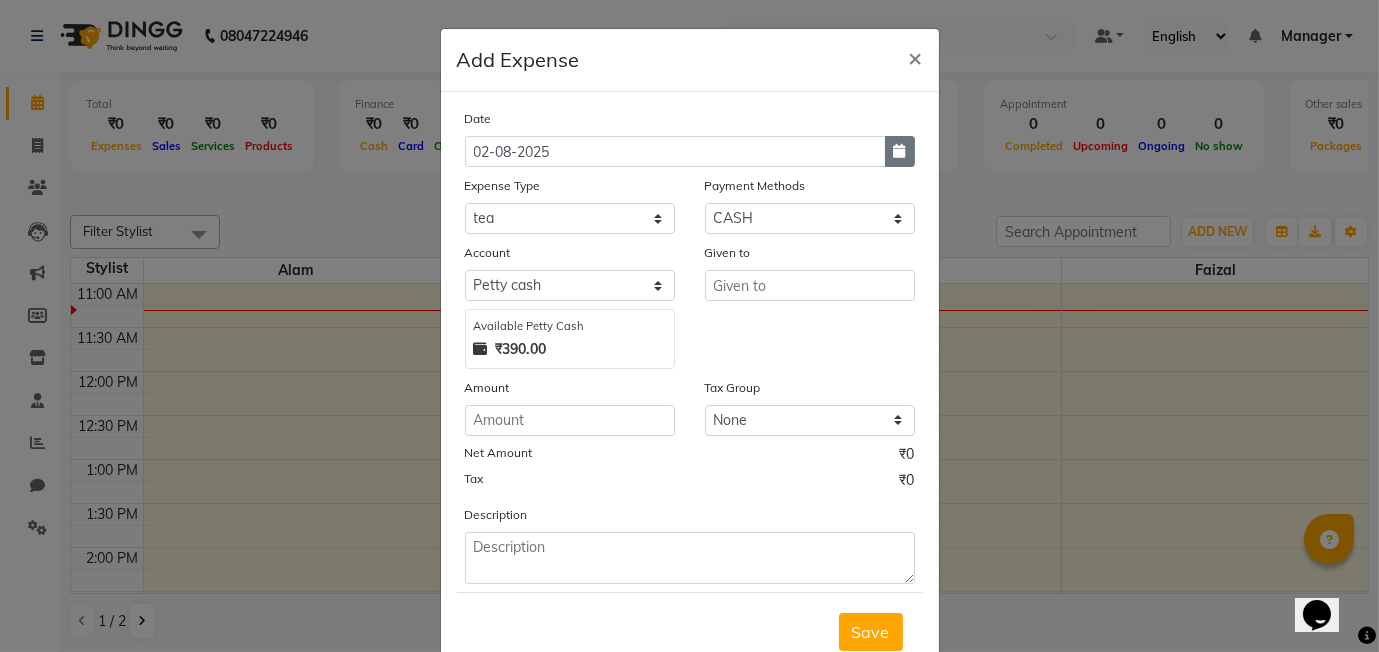 click 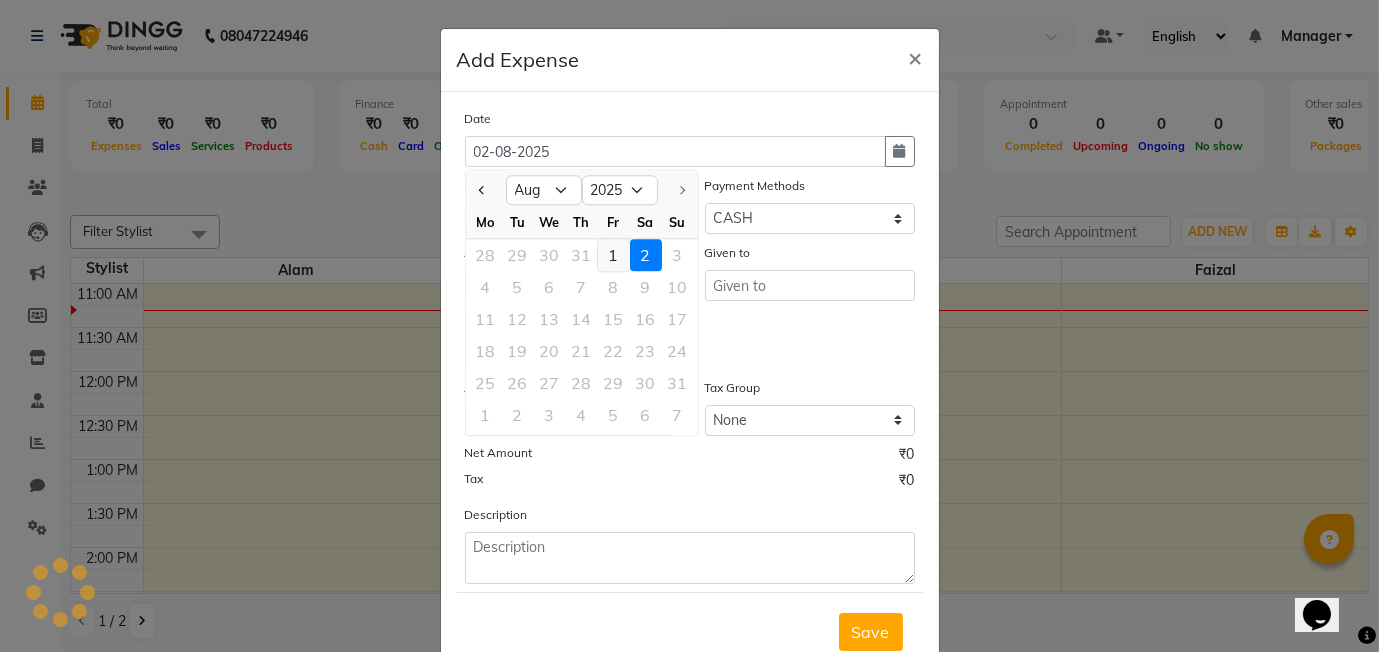 click on "1" 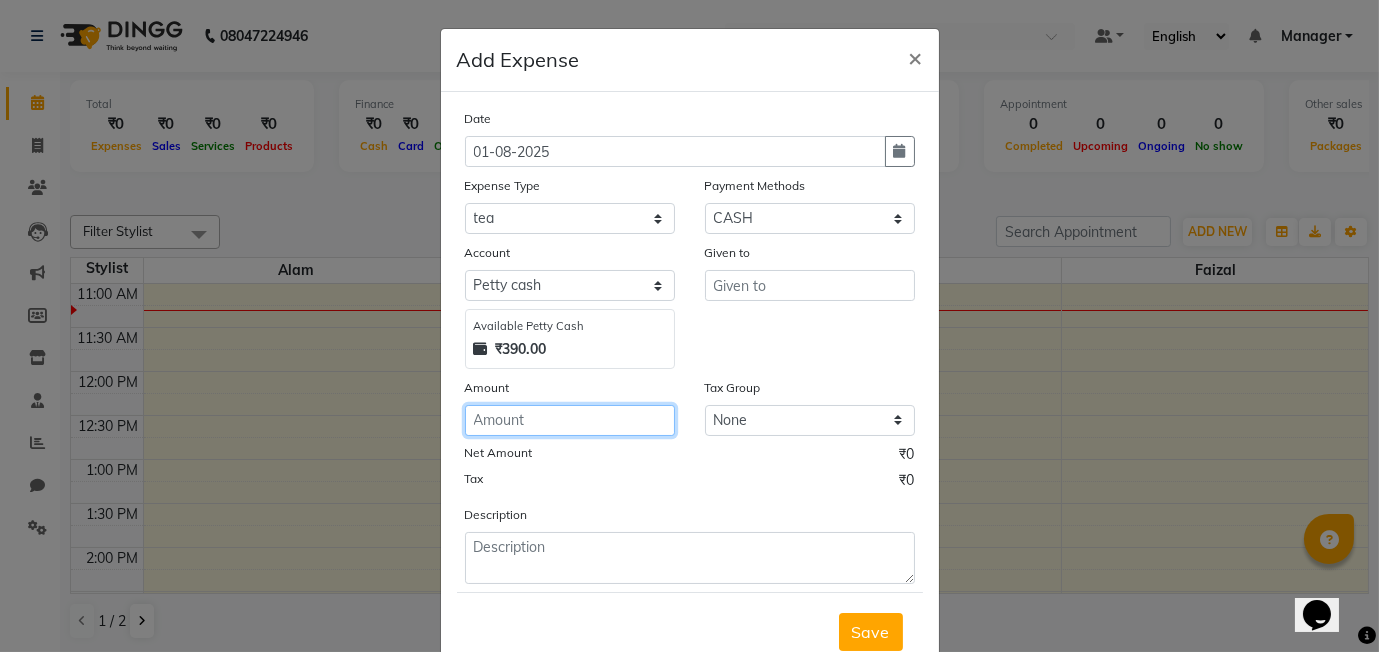 click 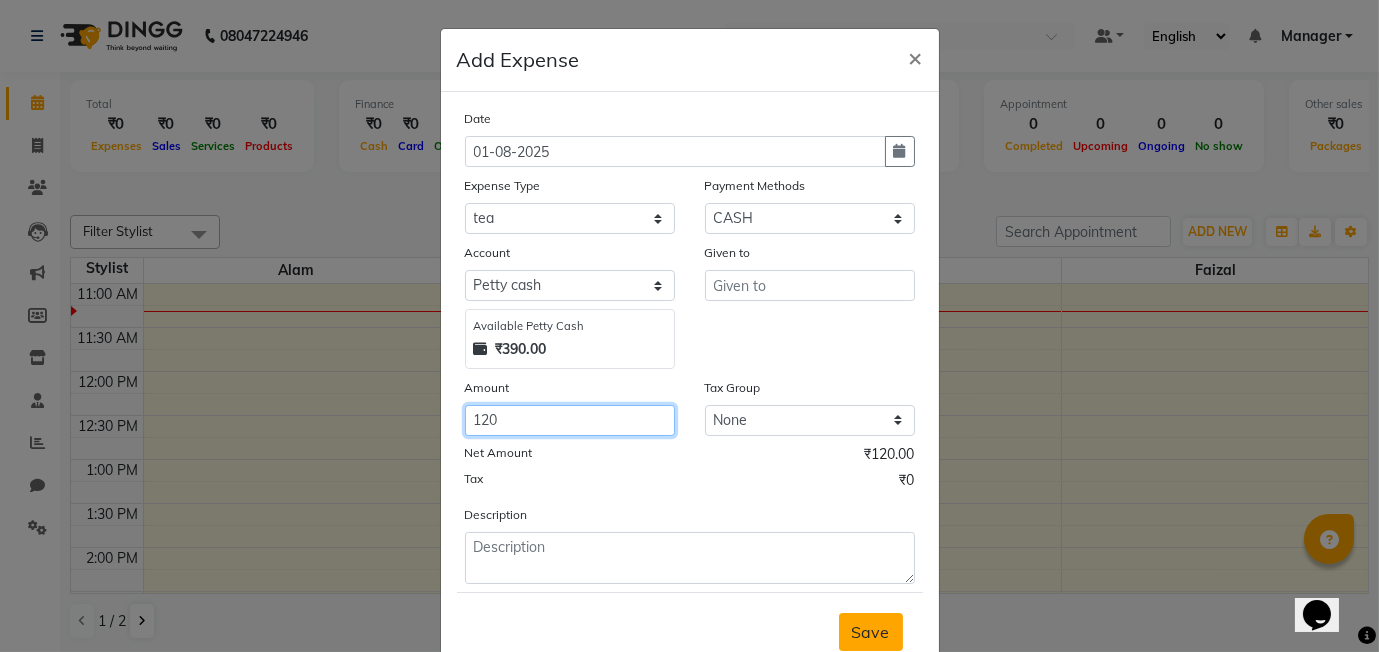 type on "120" 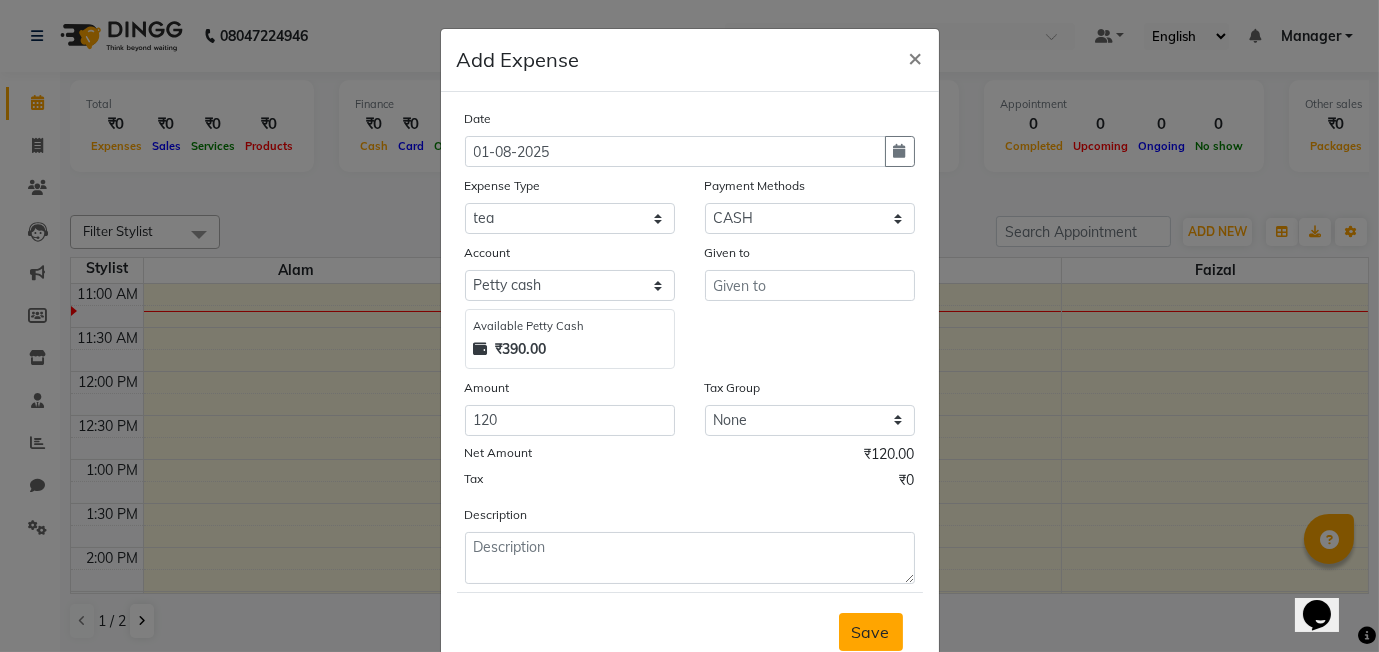 click on "Save" at bounding box center (871, 632) 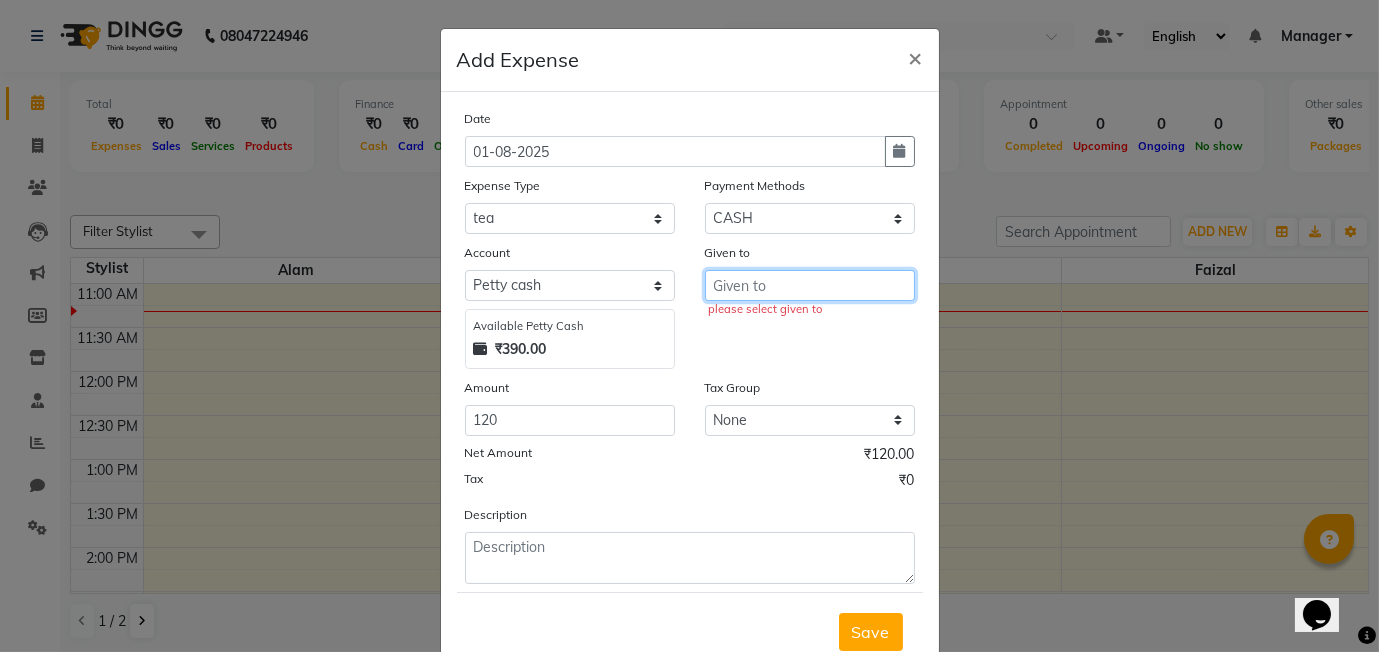 click at bounding box center (810, 285) 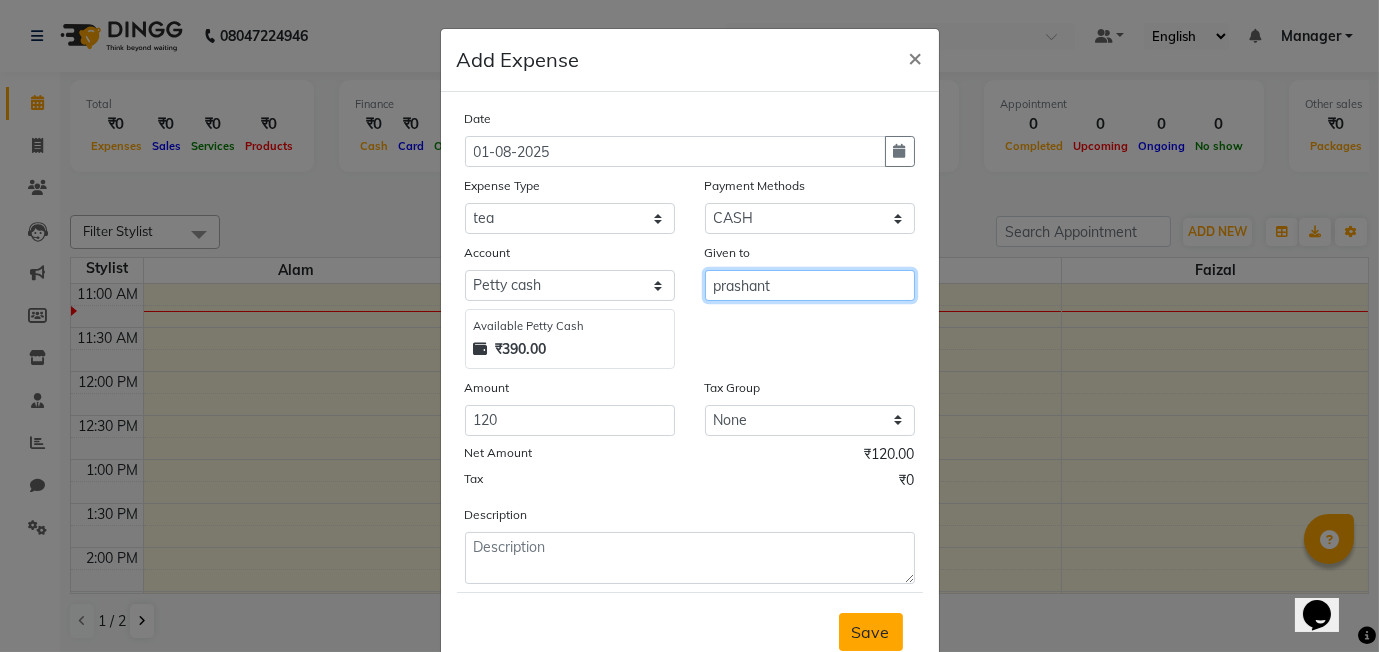 type on "prashant" 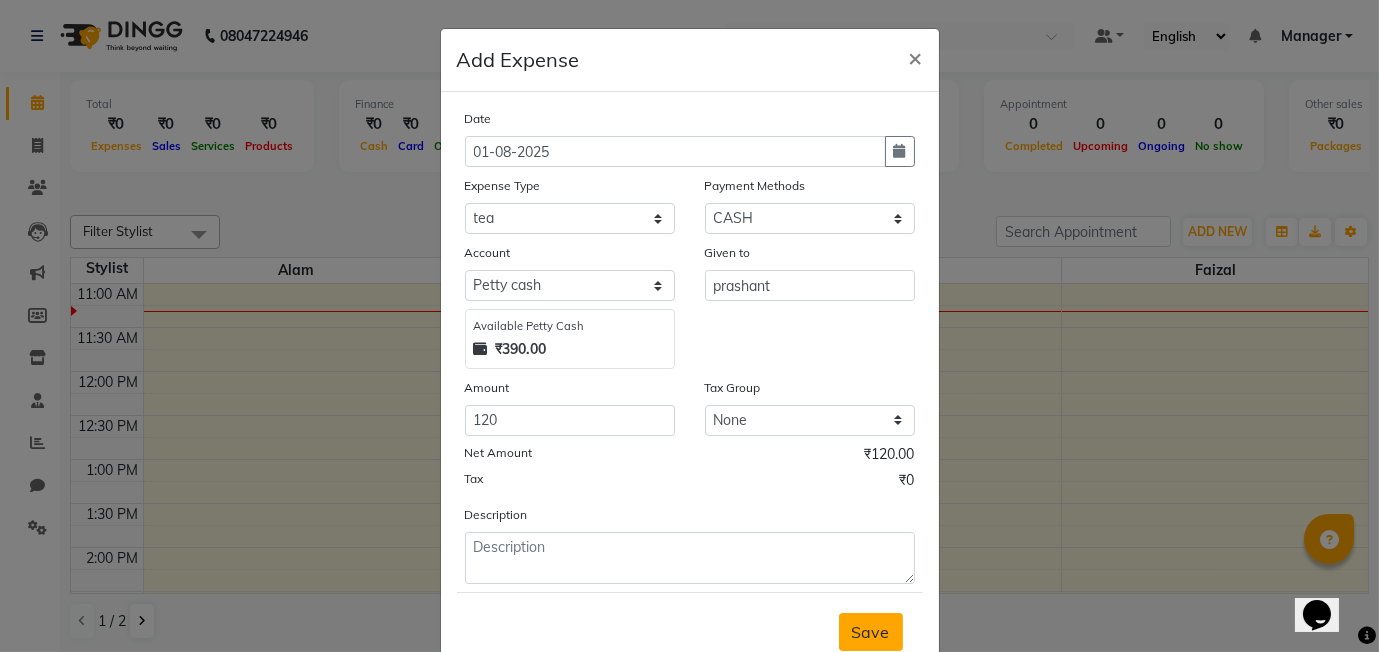 click on "Save" at bounding box center [871, 632] 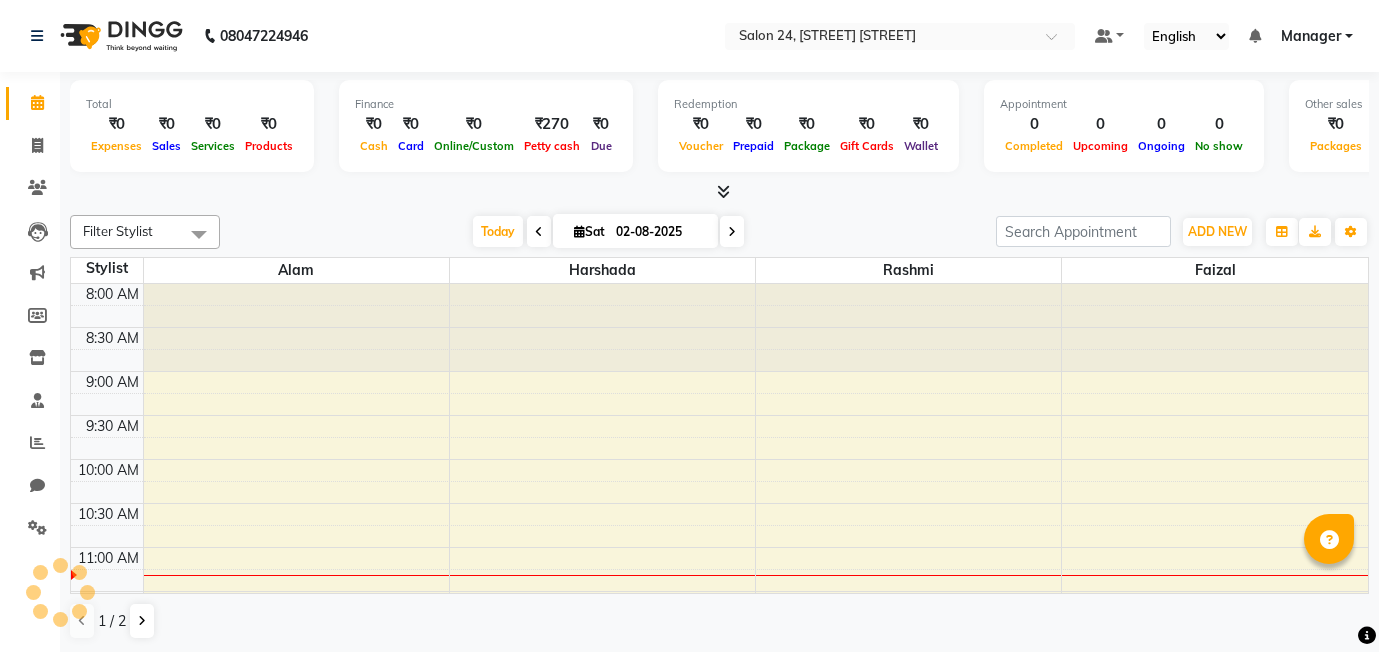 scroll, scrollTop: 0, scrollLeft: 0, axis: both 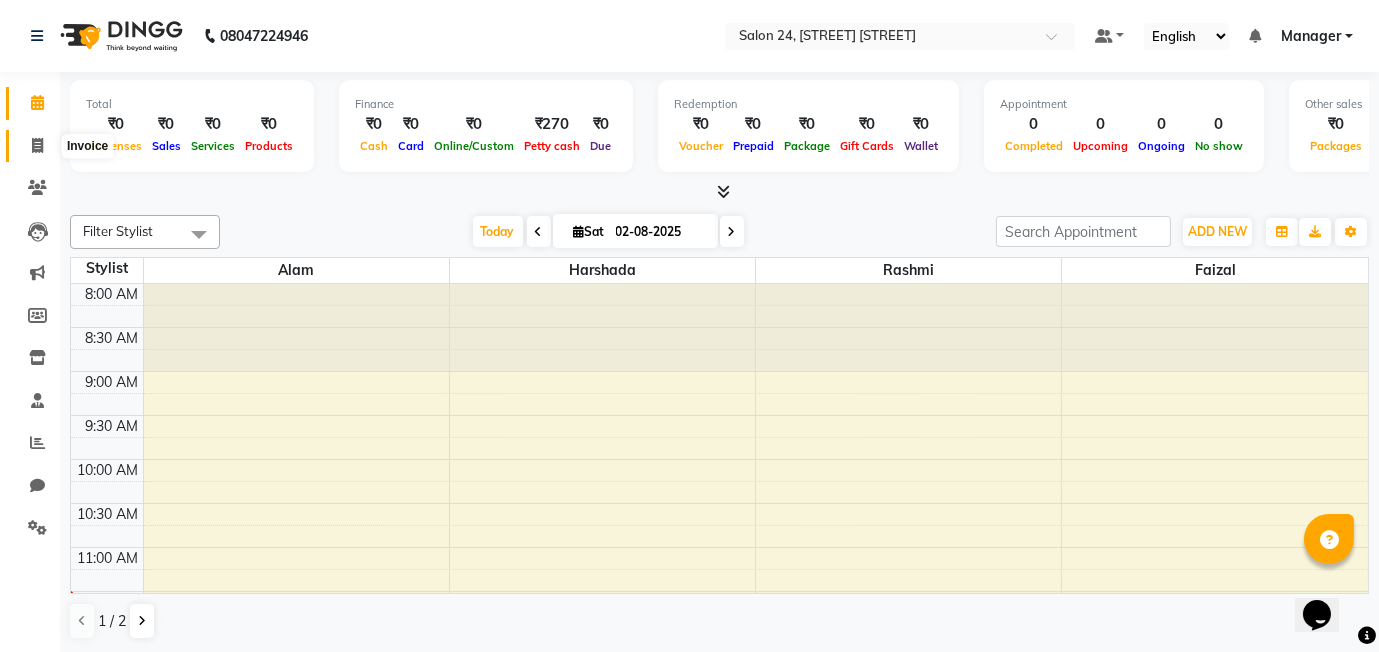 click 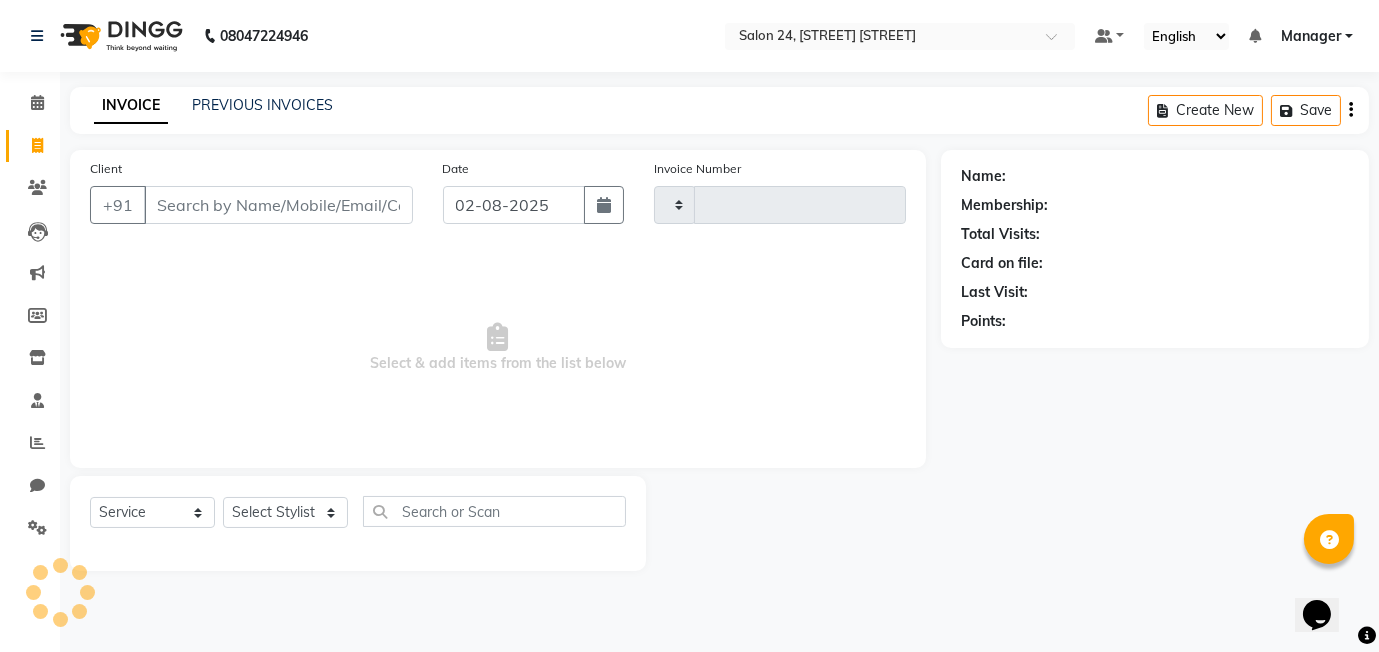 type on "0321" 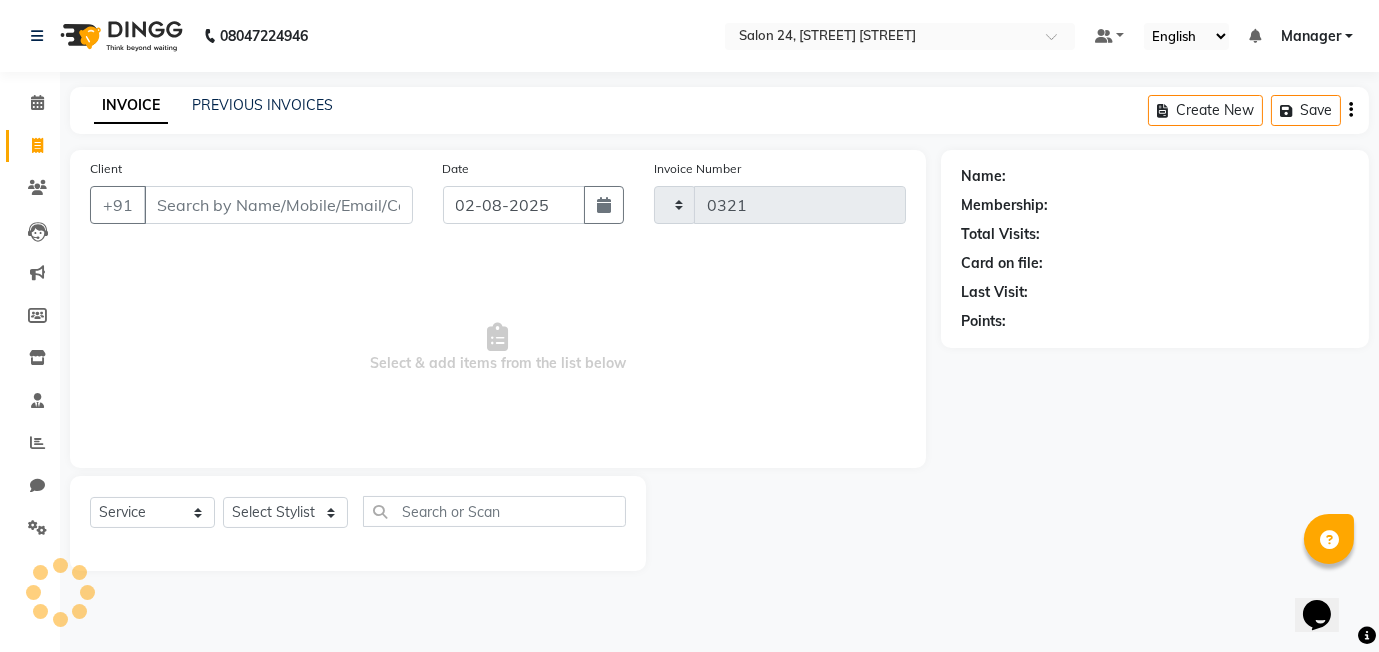 select on "8448" 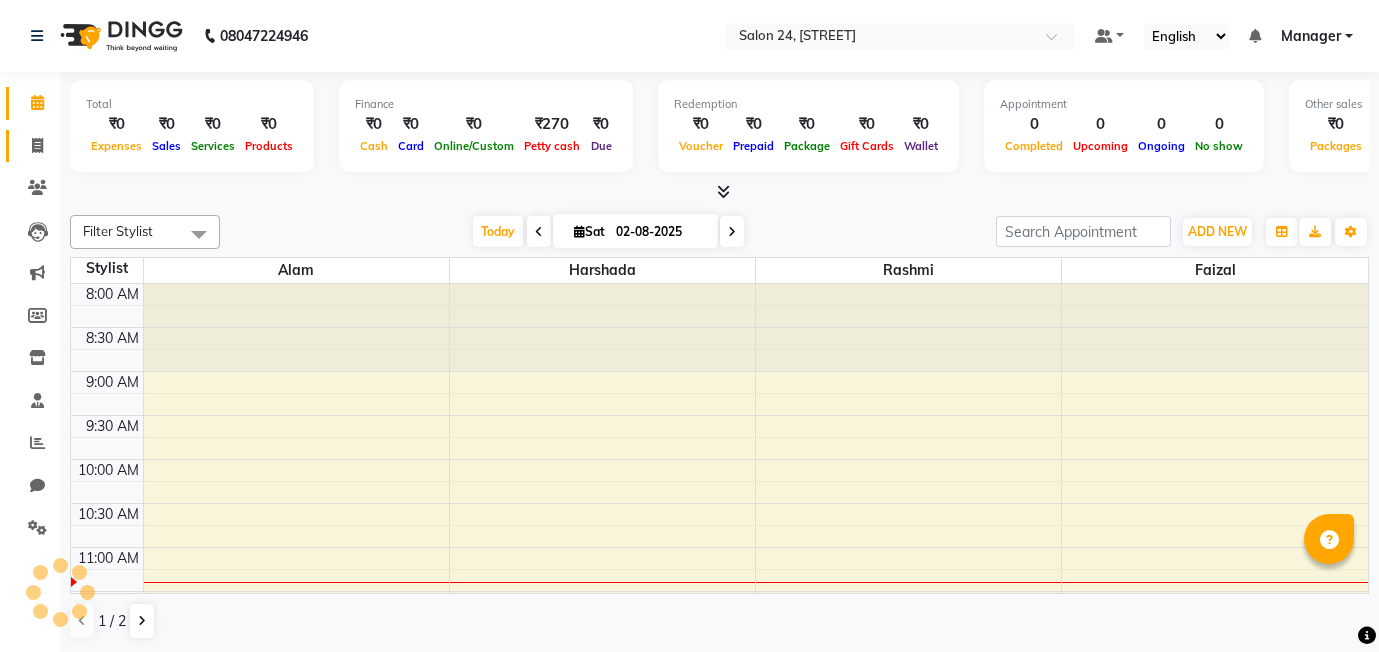 scroll, scrollTop: 0, scrollLeft: 0, axis: both 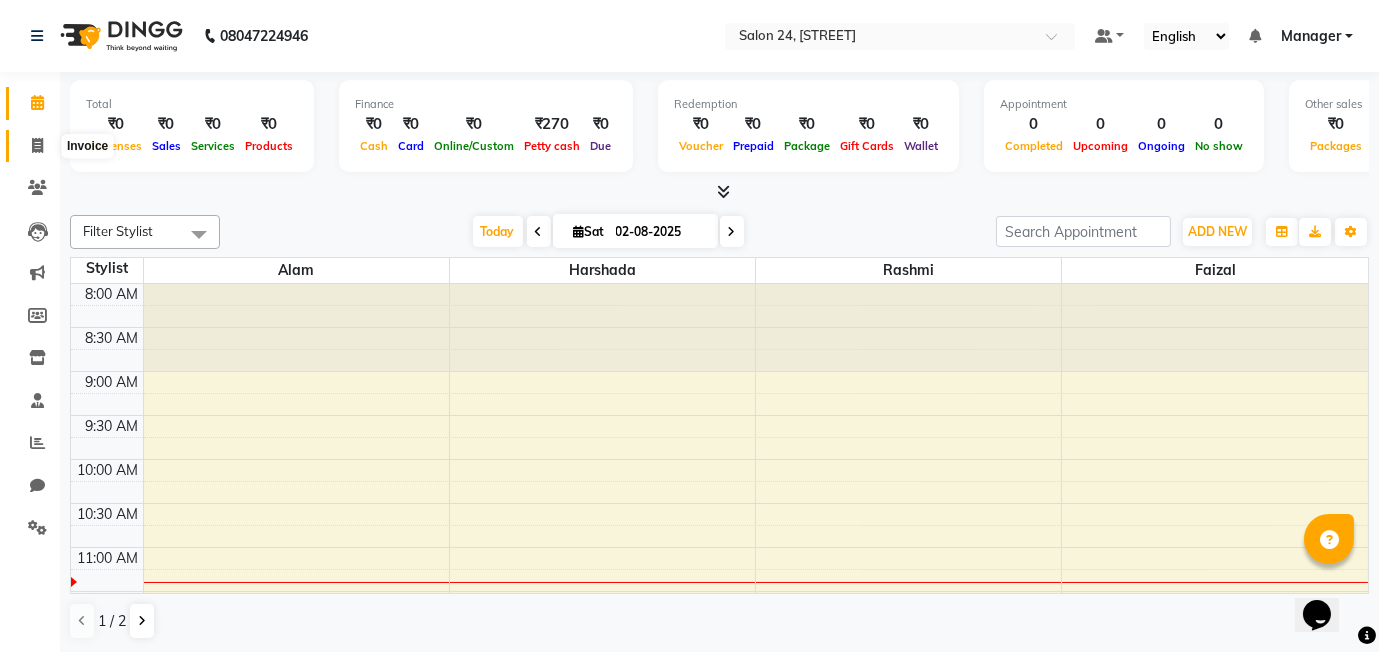 click 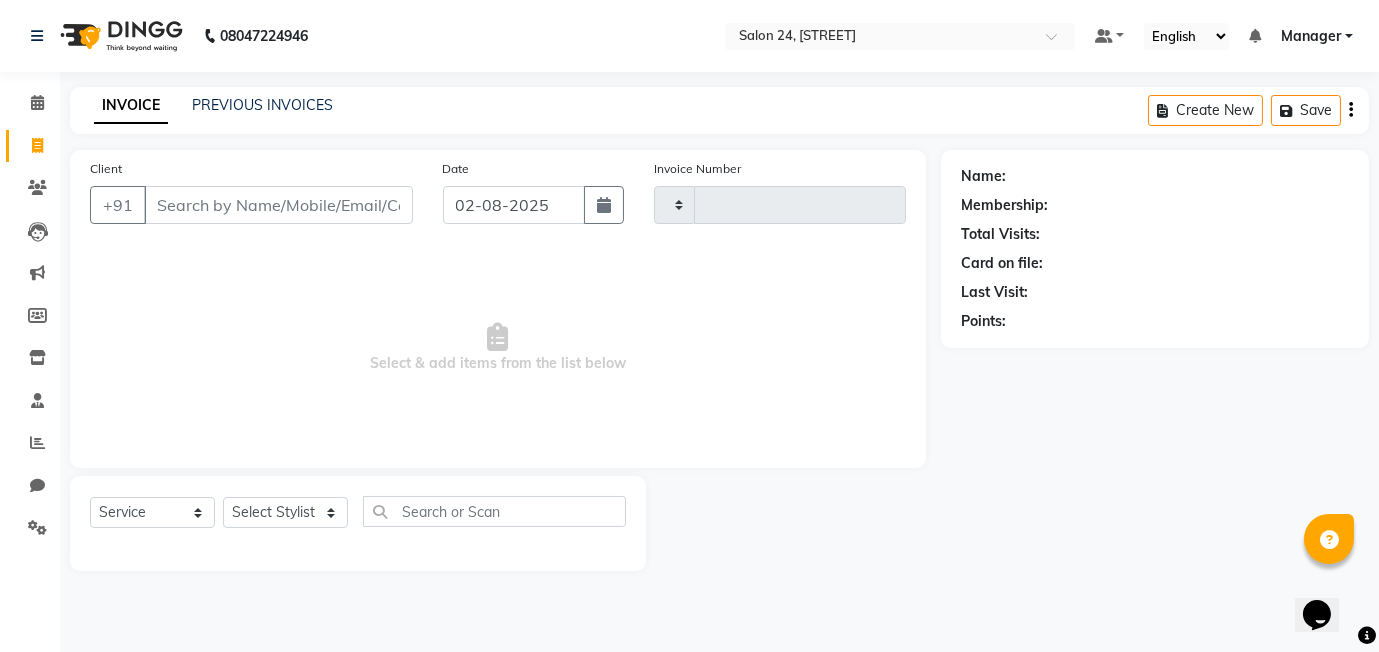 type on "0321" 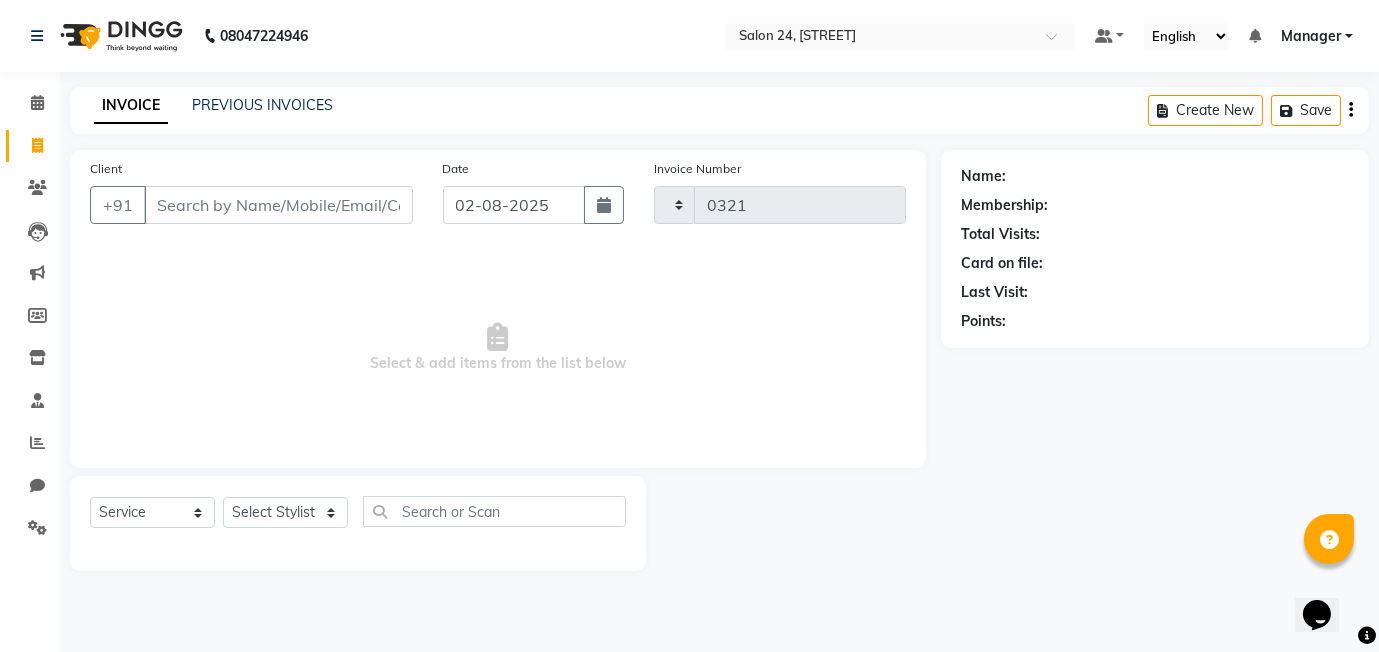select on "8448" 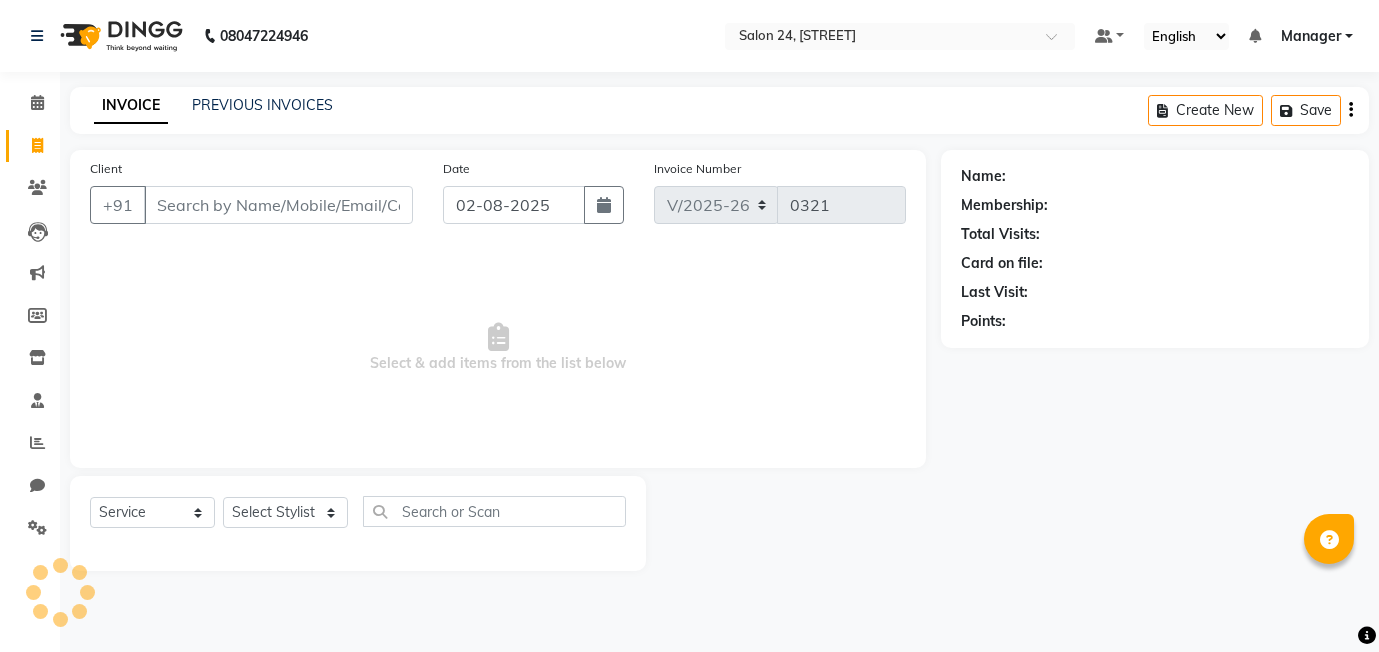 select on "8448" 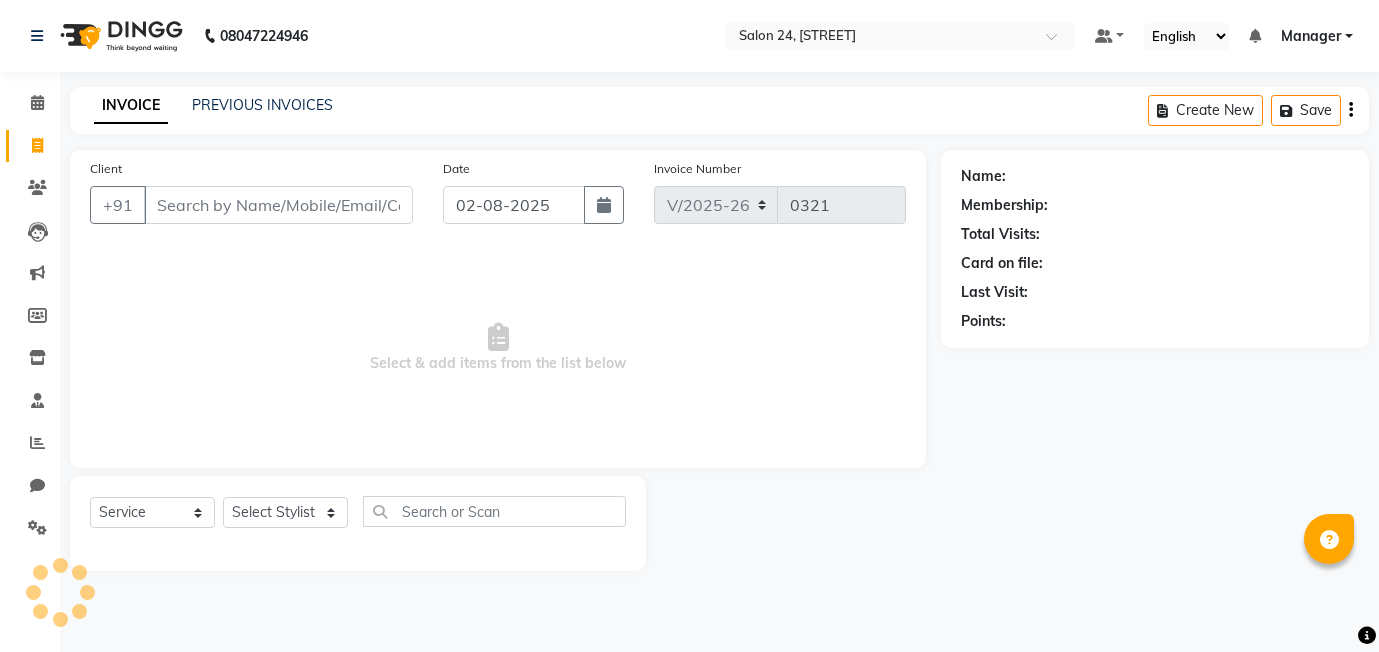 scroll, scrollTop: 0, scrollLeft: 0, axis: both 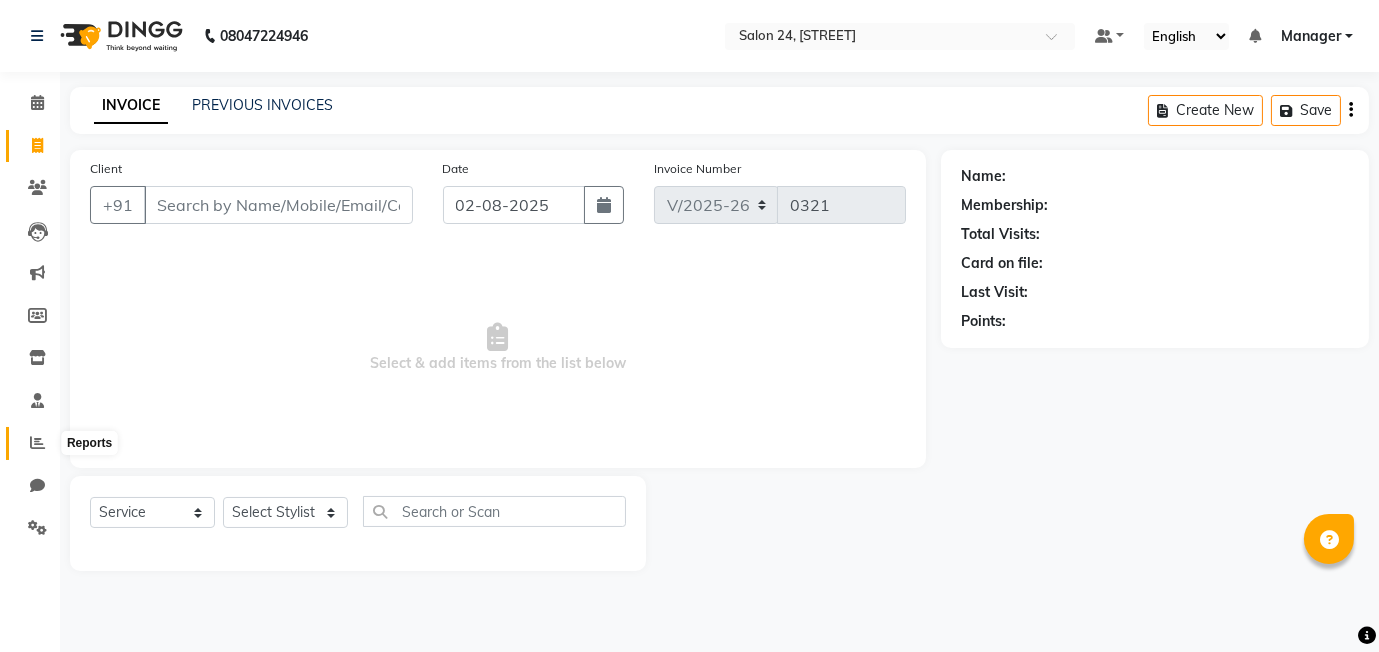 click 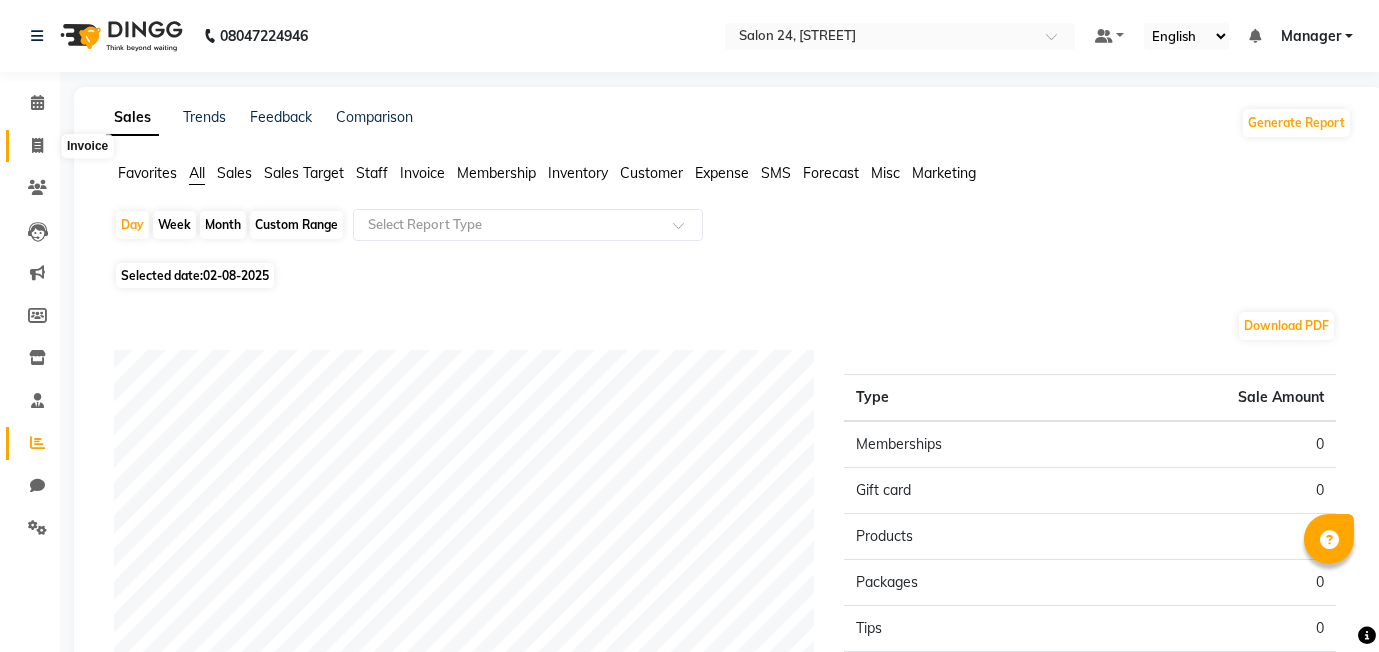 click 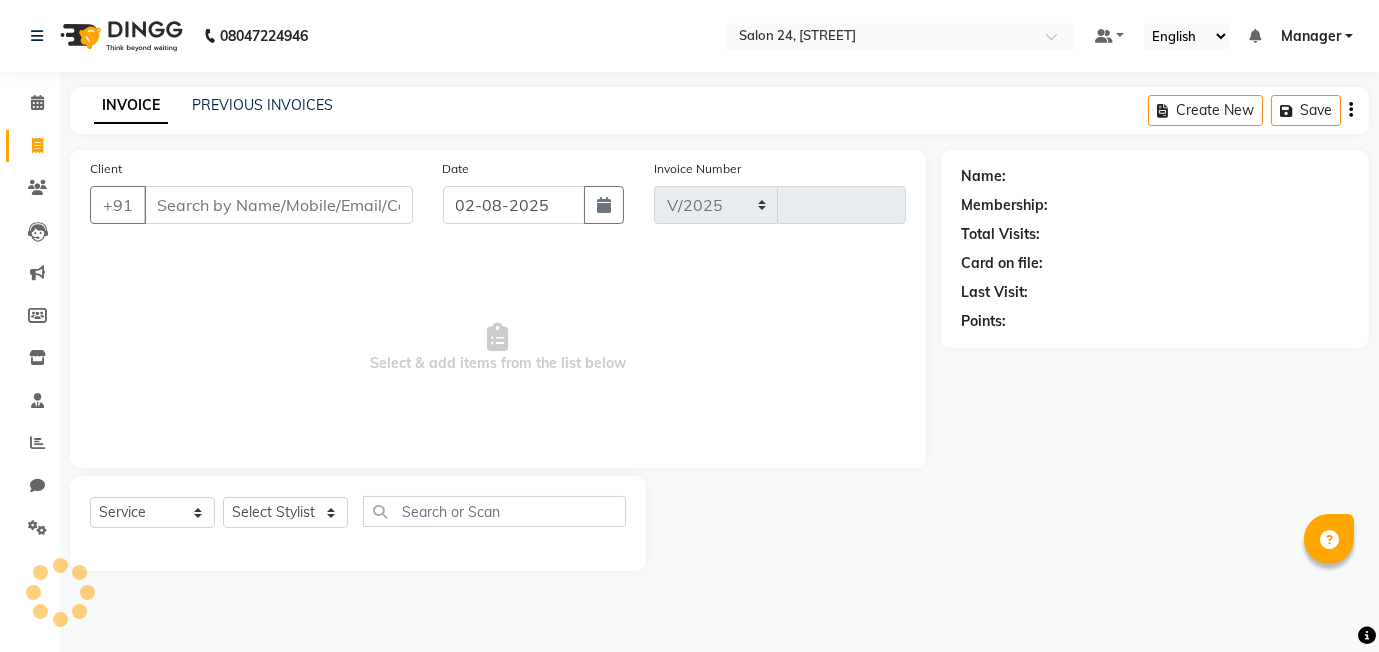 select on "8448" 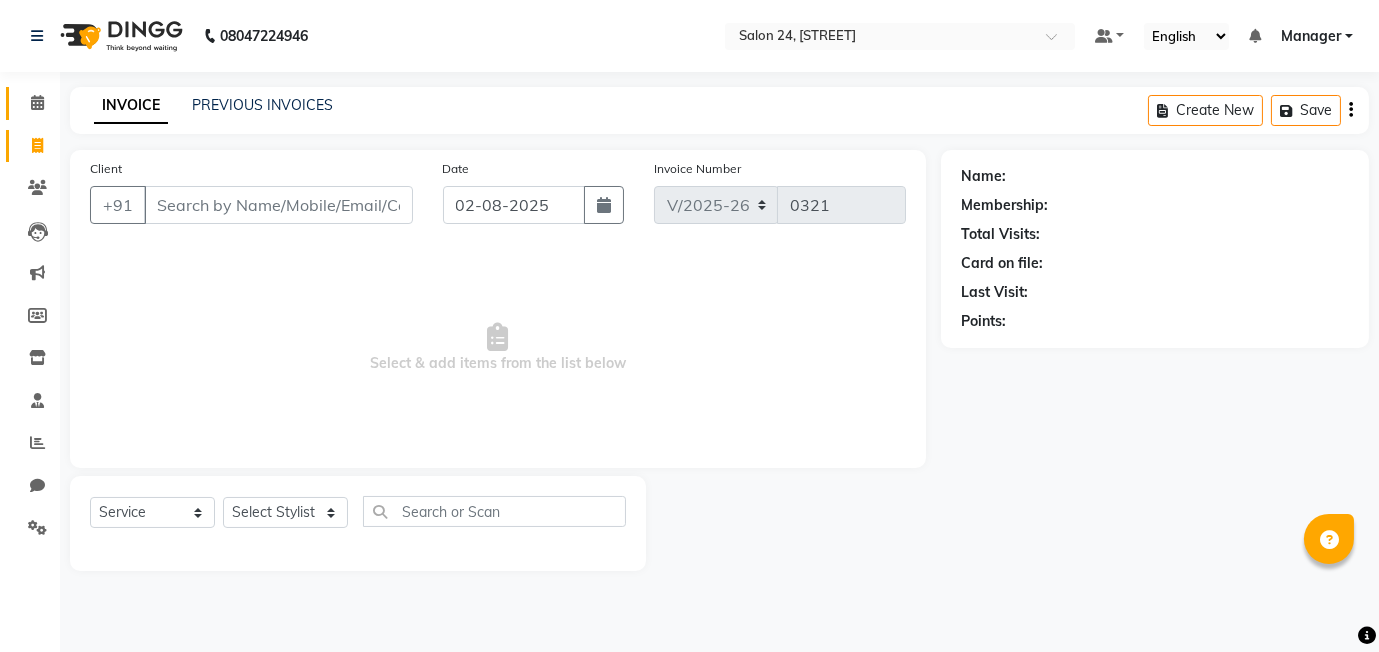 click 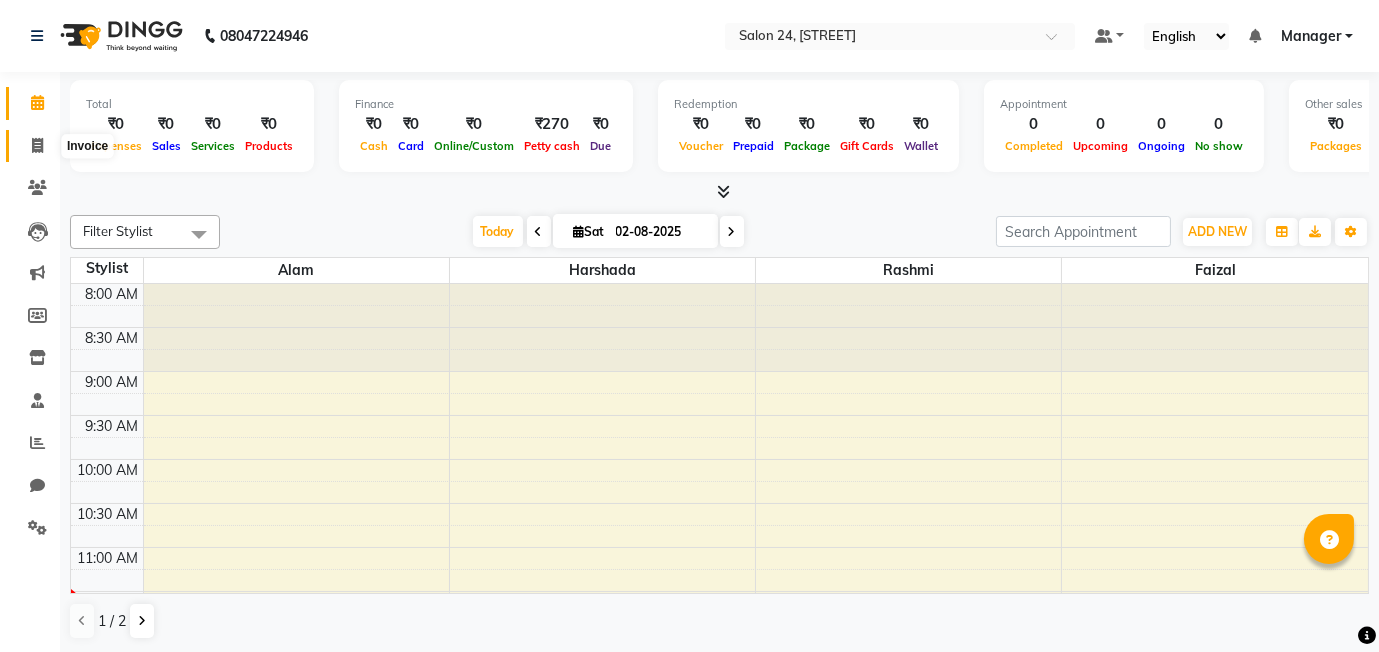 click 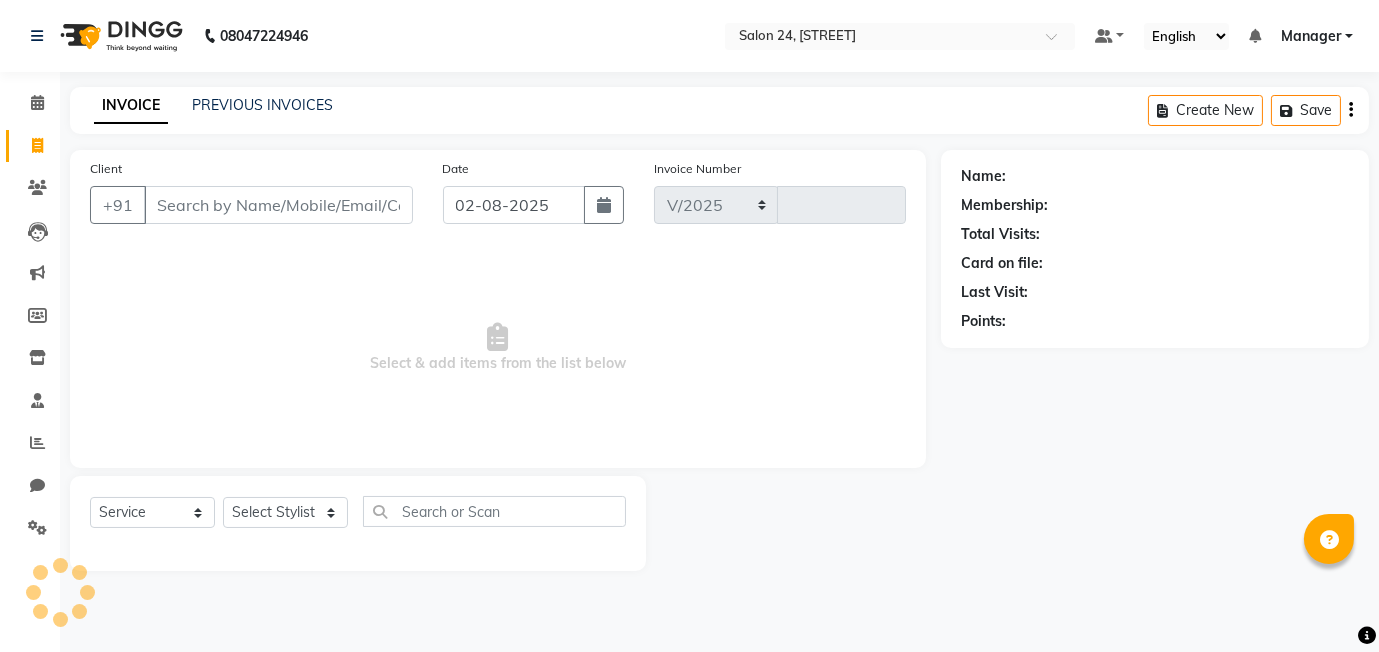select on "8448" 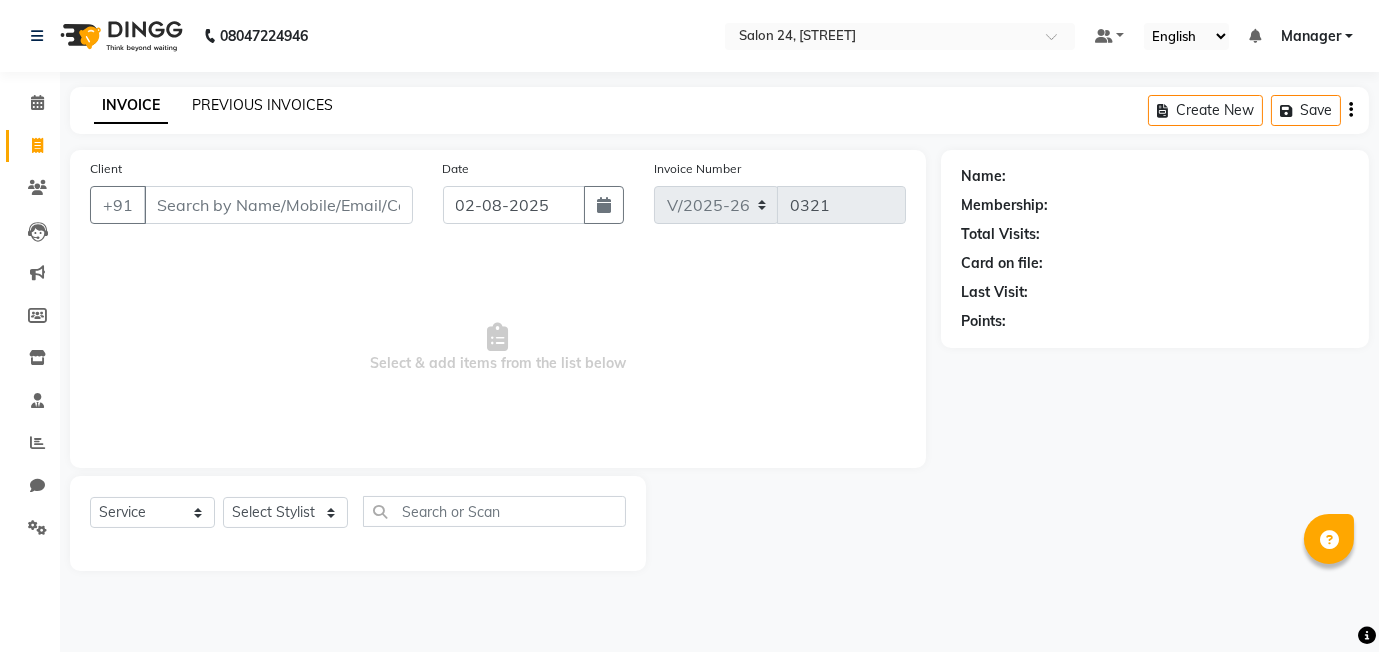 click on "PREVIOUS INVOICES" 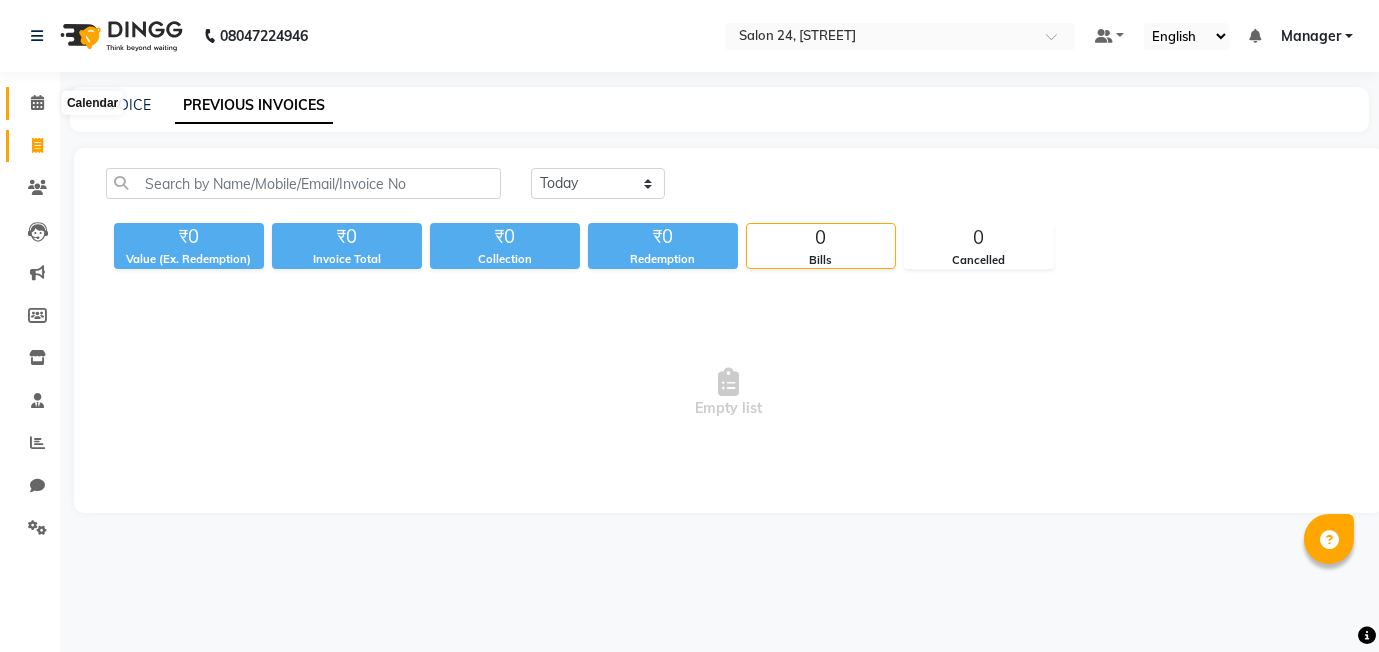click 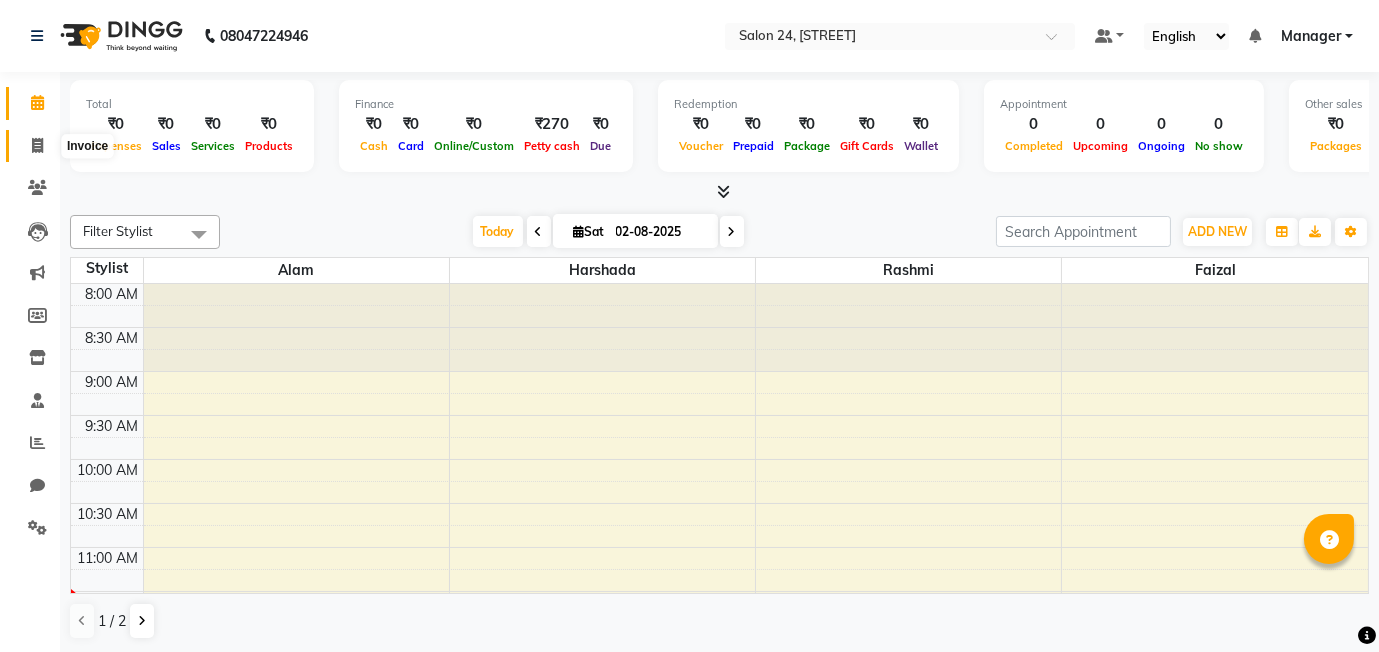 click 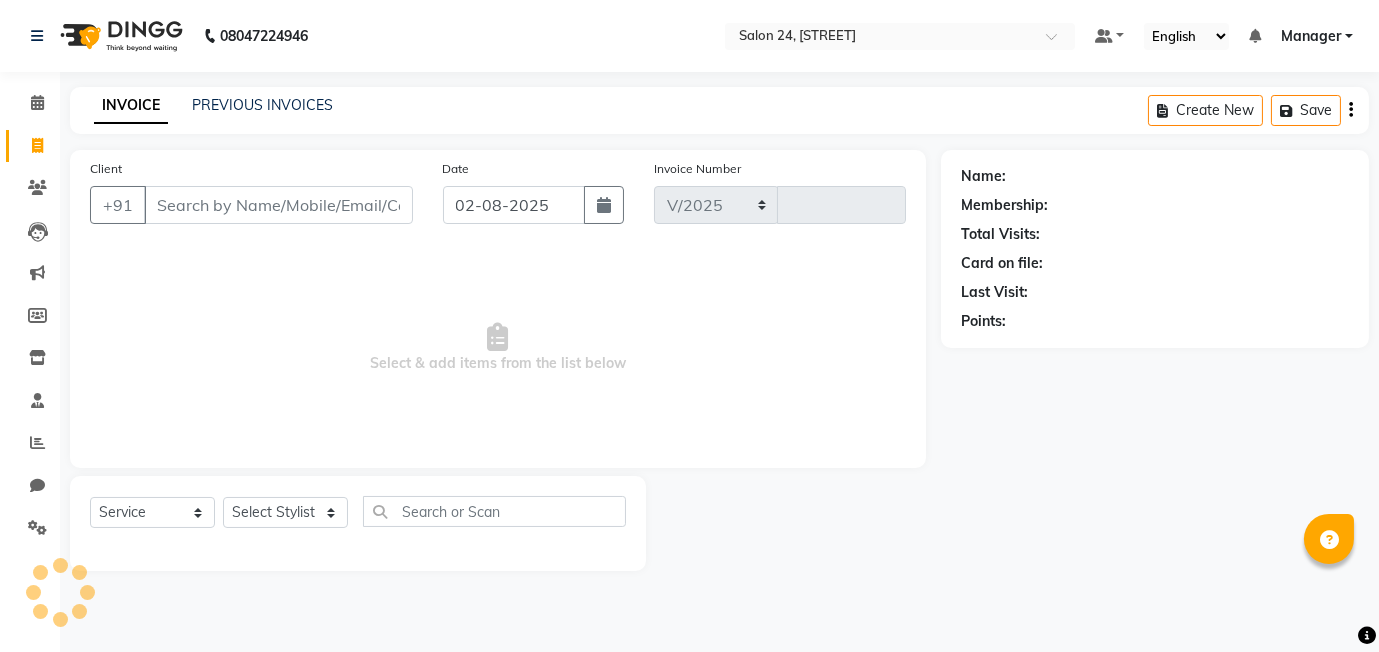 select on "8448" 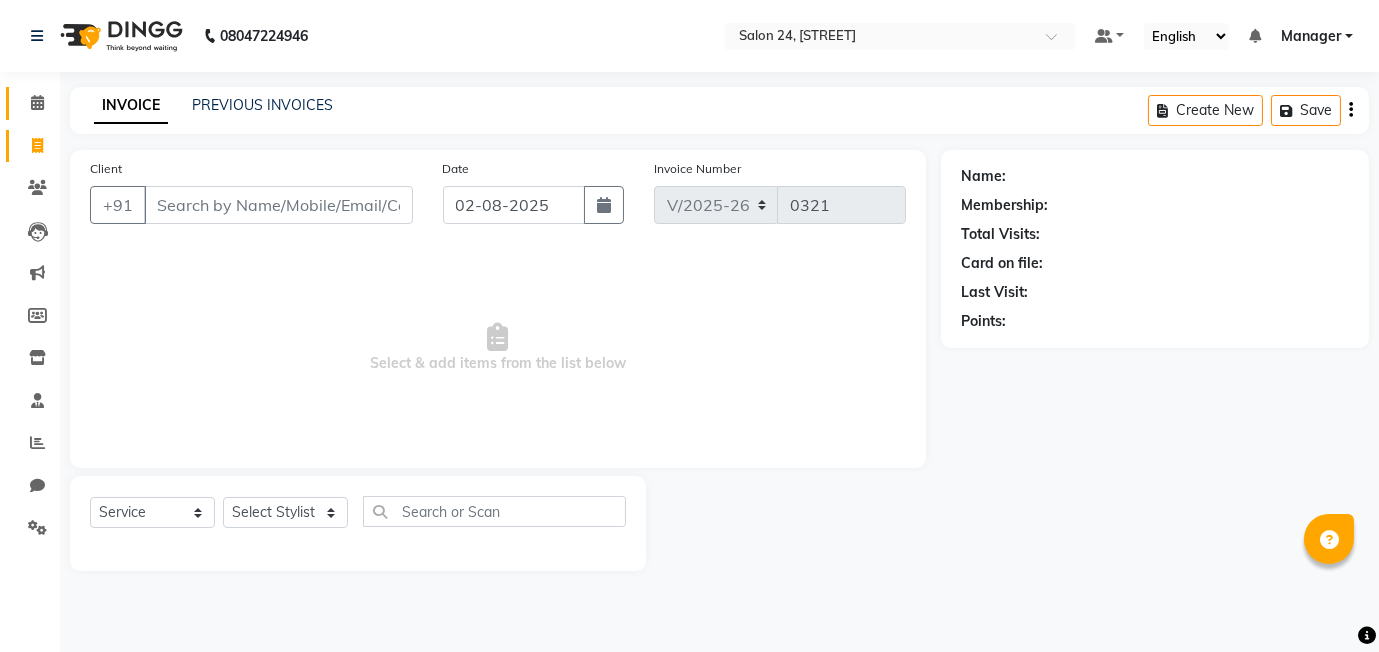 click 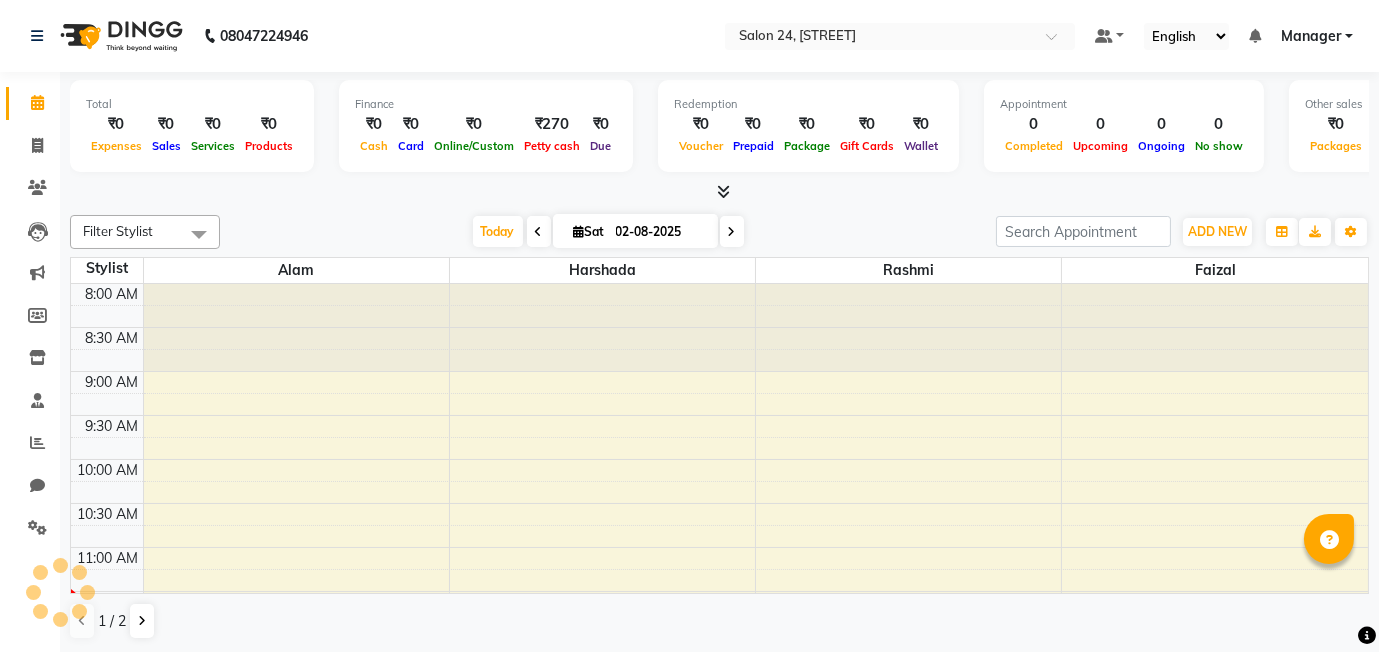 scroll, scrollTop: 264, scrollLeft: 0, axis: vertical 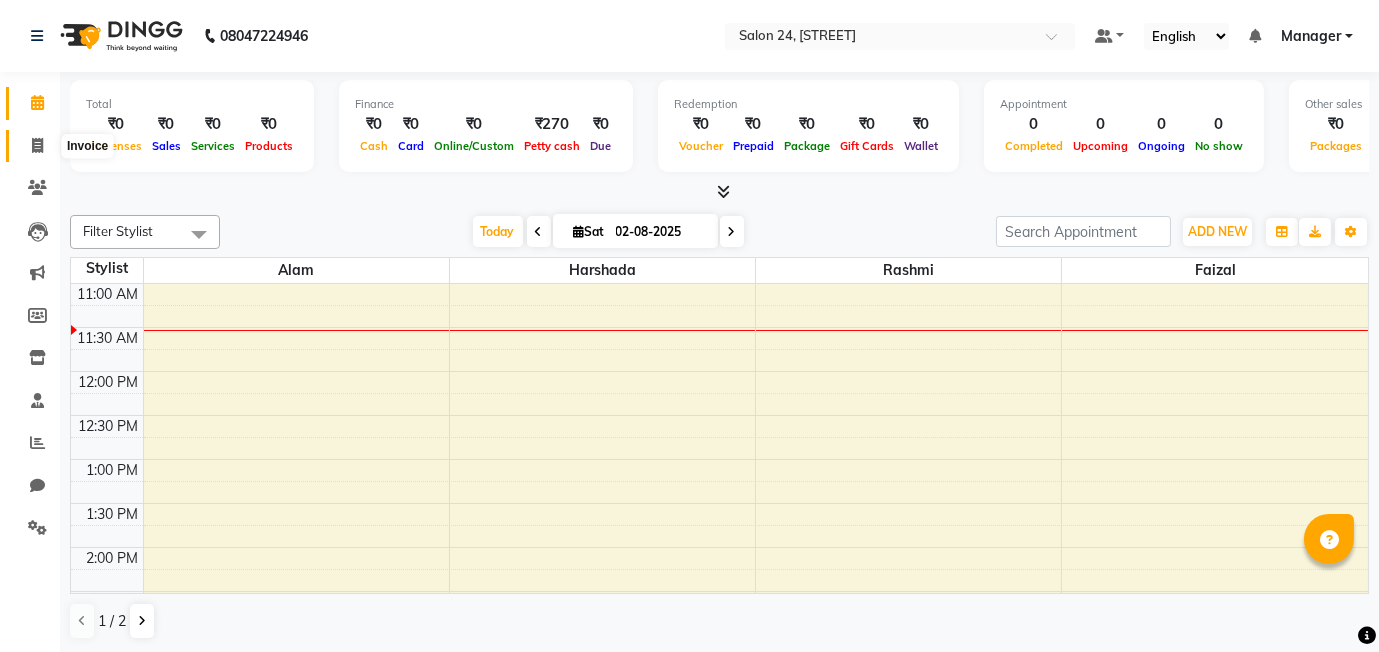 click 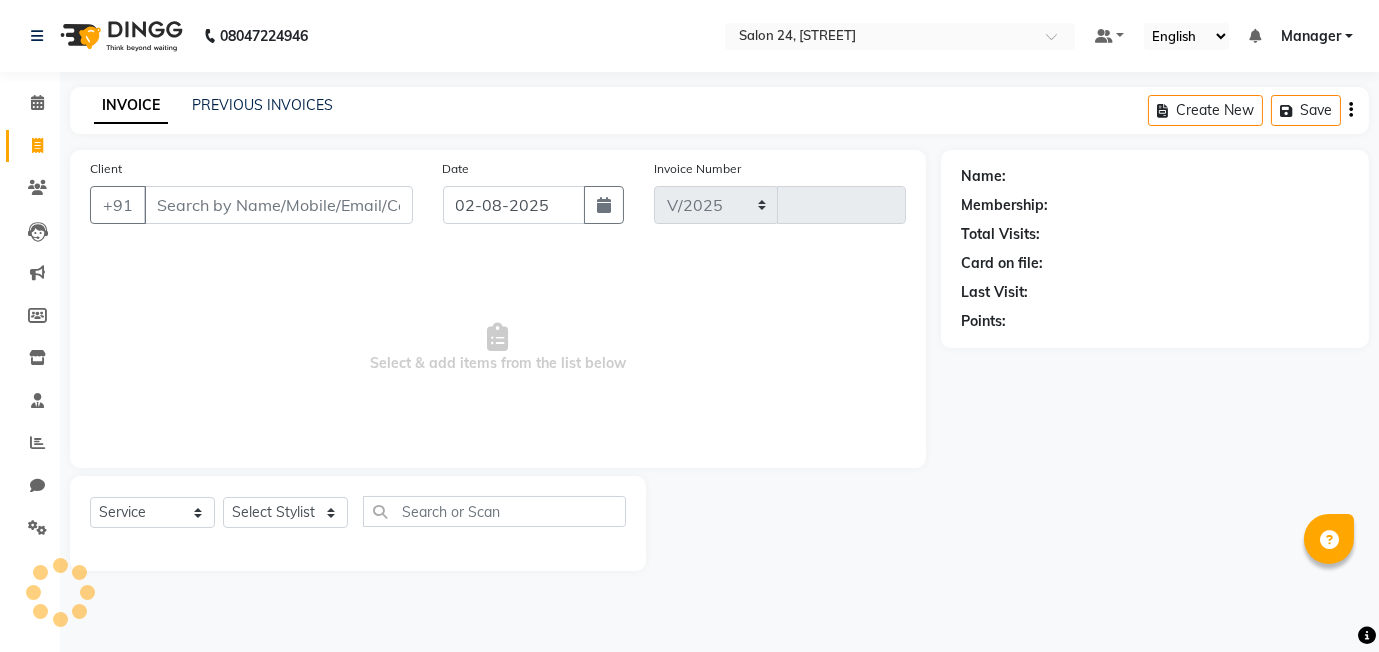 select on "8448" 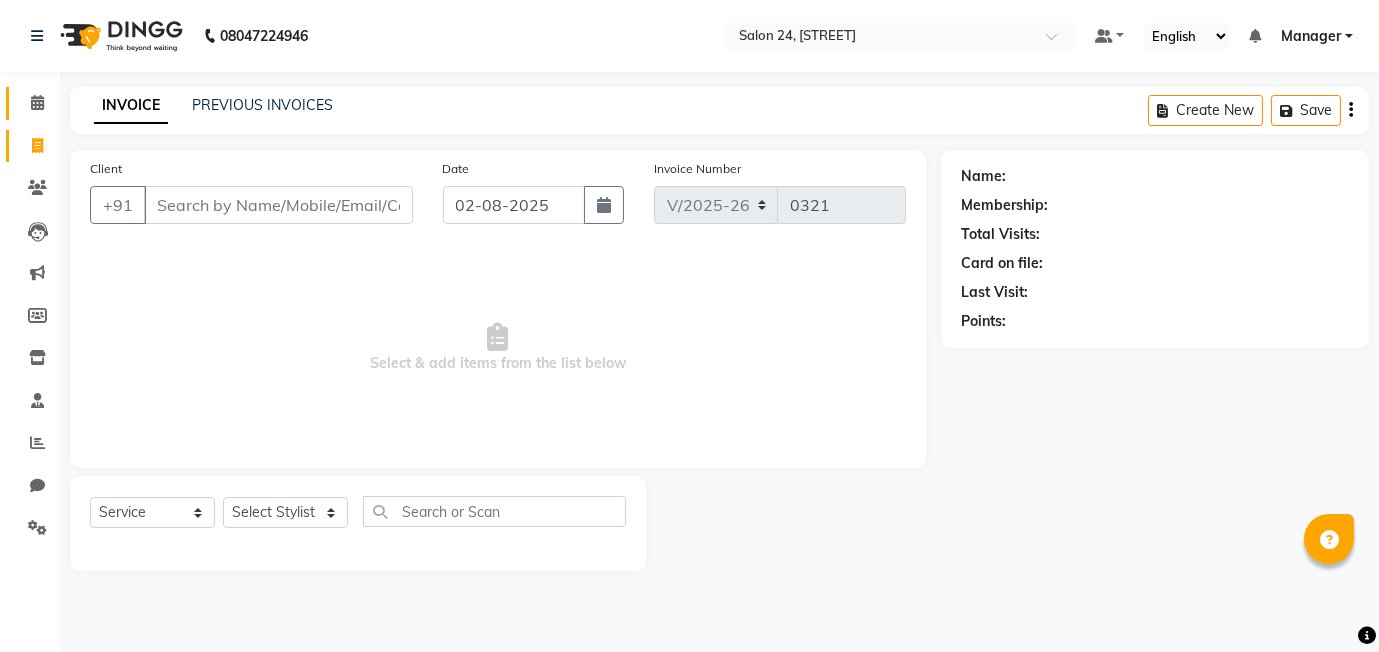click 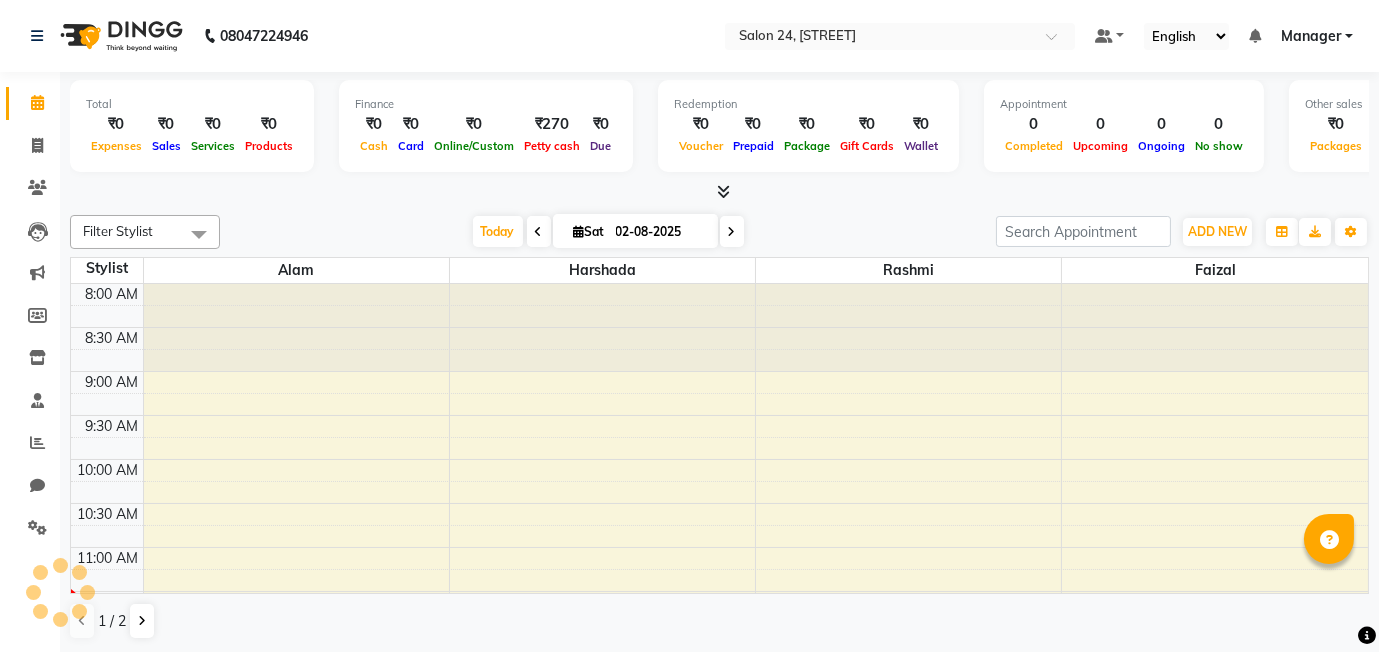 scroll, scrollTop: 0, scrollLeft: 0, axis: both 